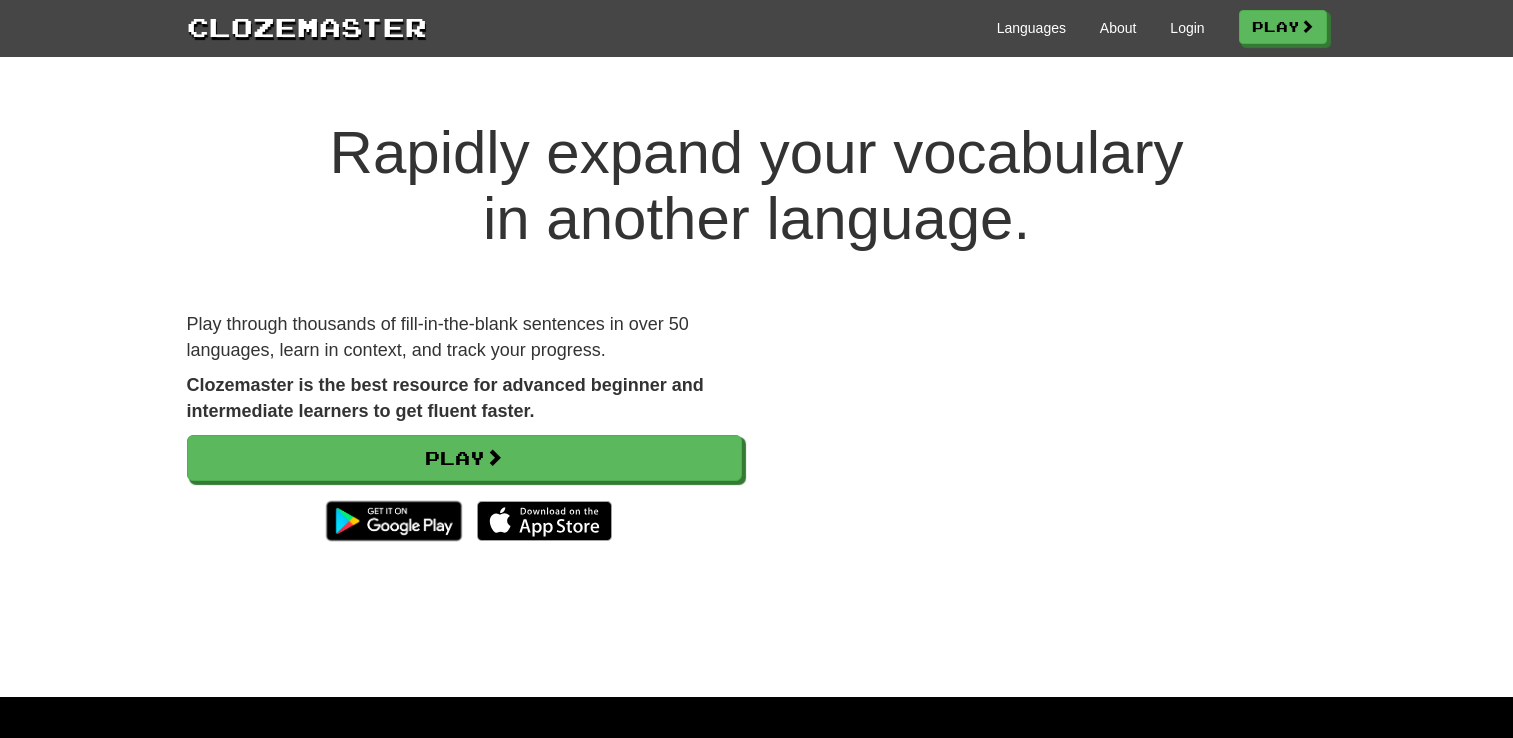 scroll, scrollTop: 0, scrollLeft: 0, axis: both 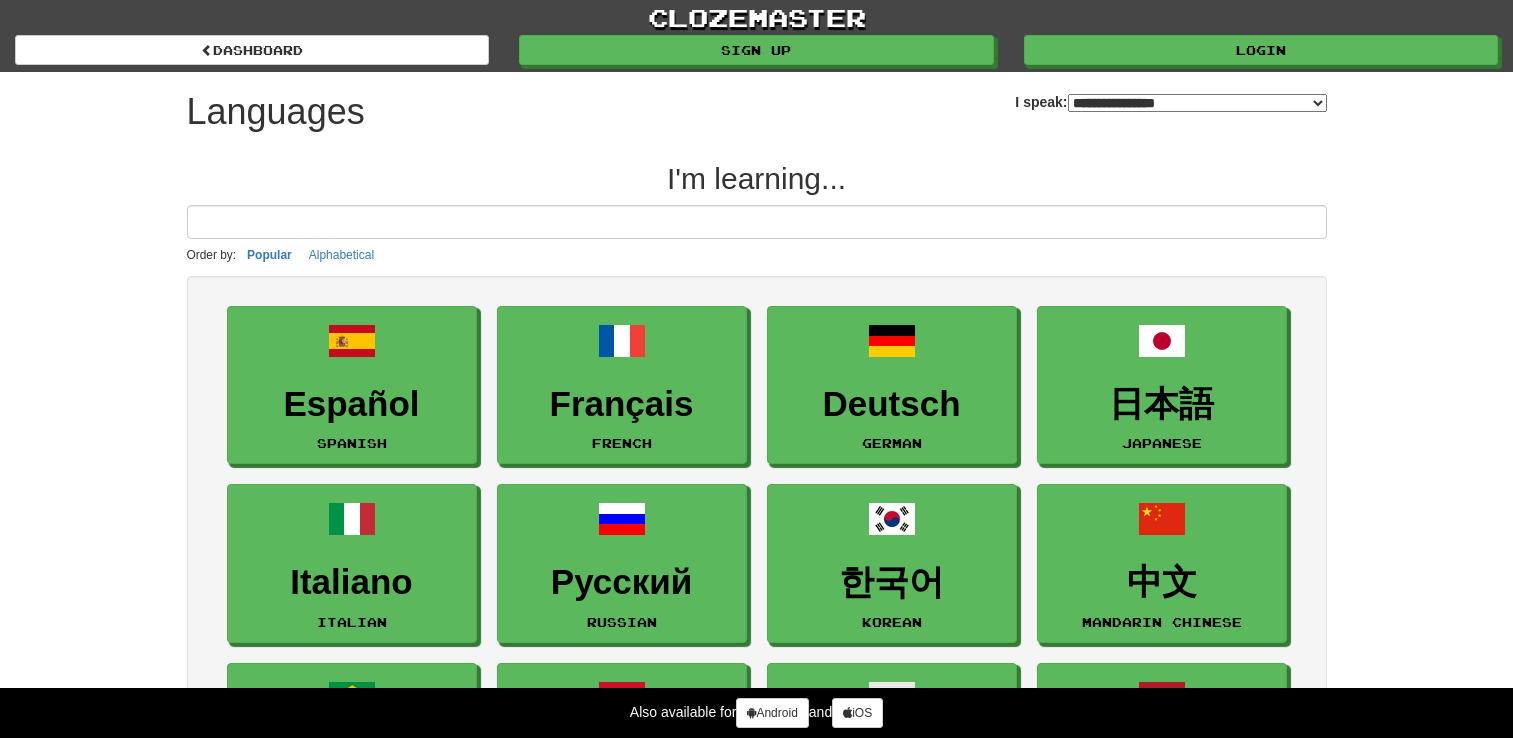 select on "*******" 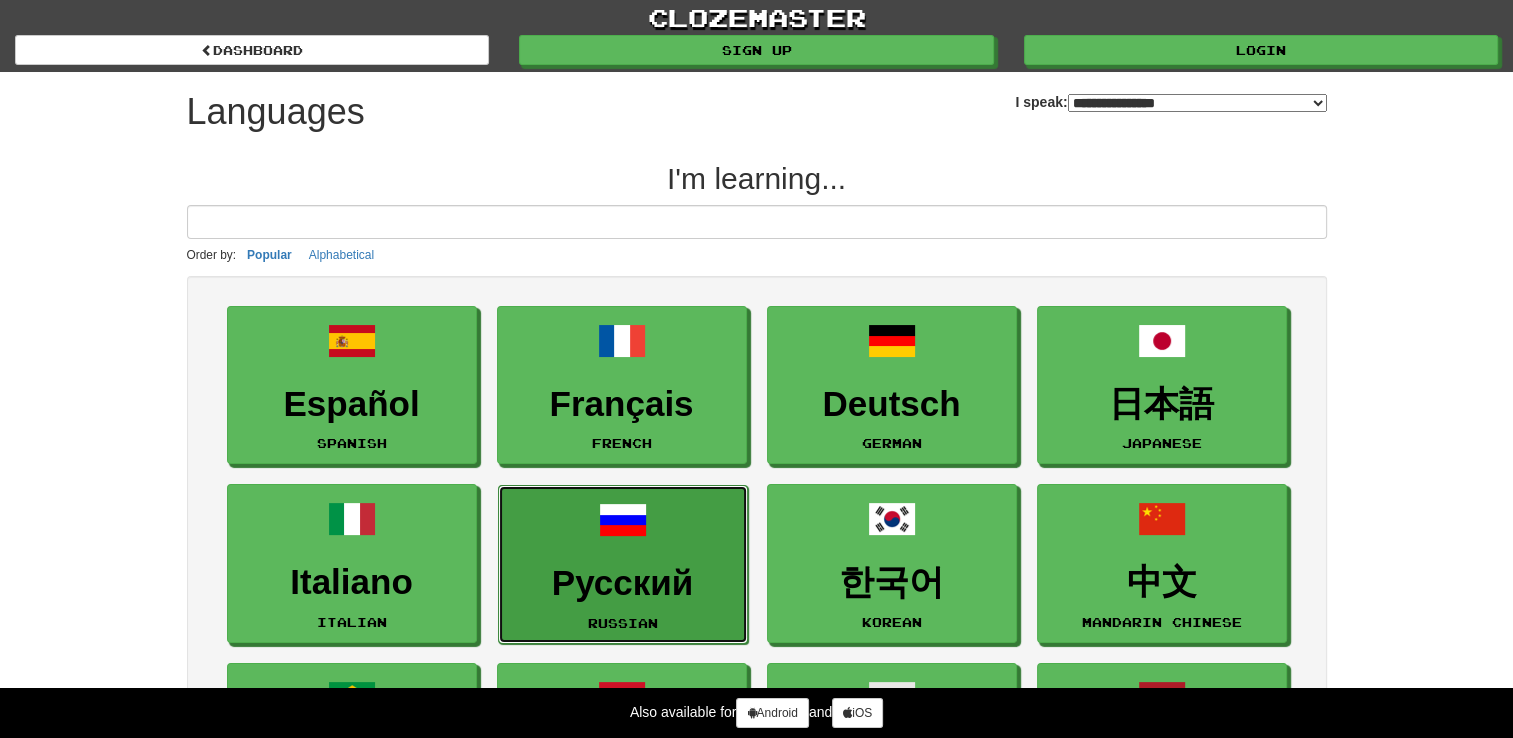 click on "Русский" at bounding box center [623, 583] 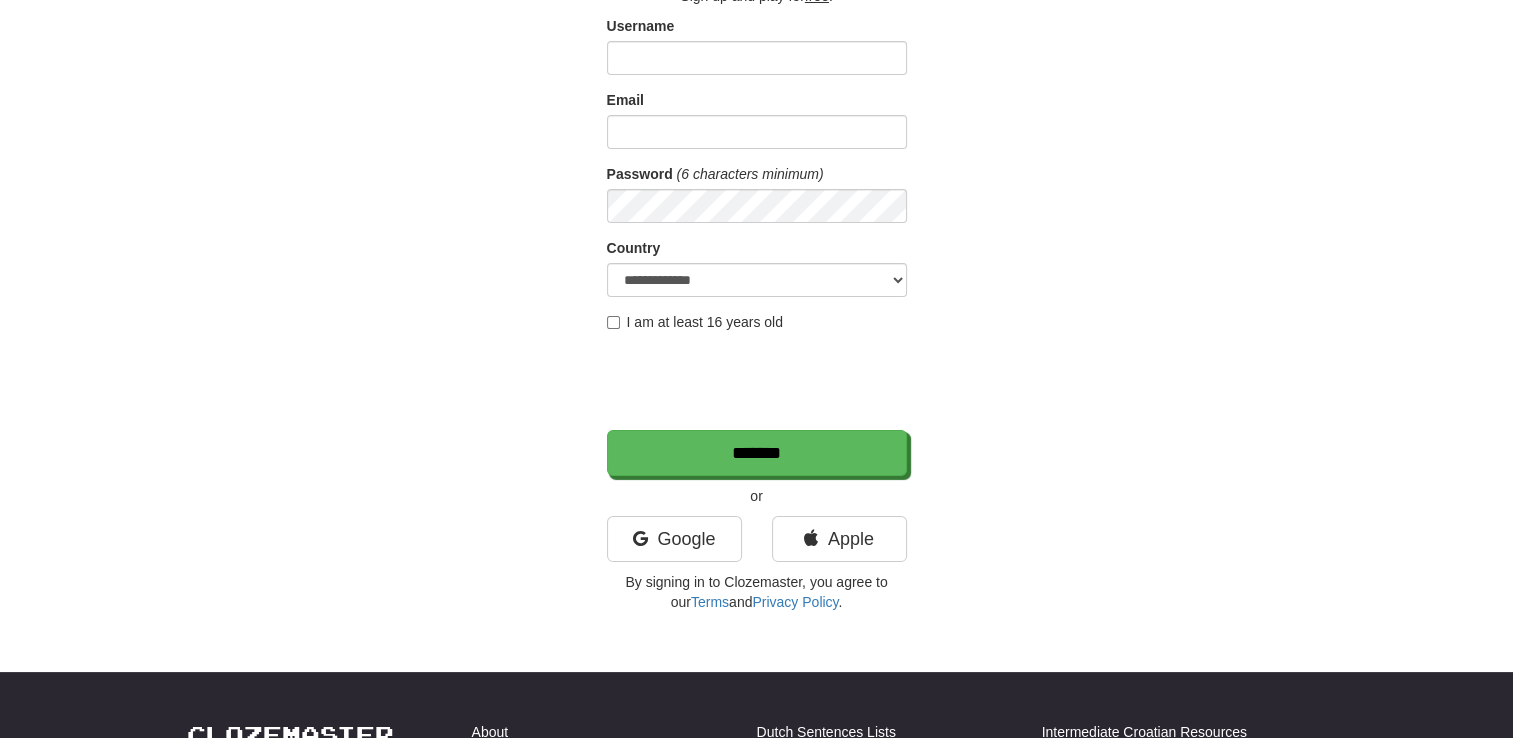 scroll, scrollTop: 200, scrollLeft: 0, axis: vertical 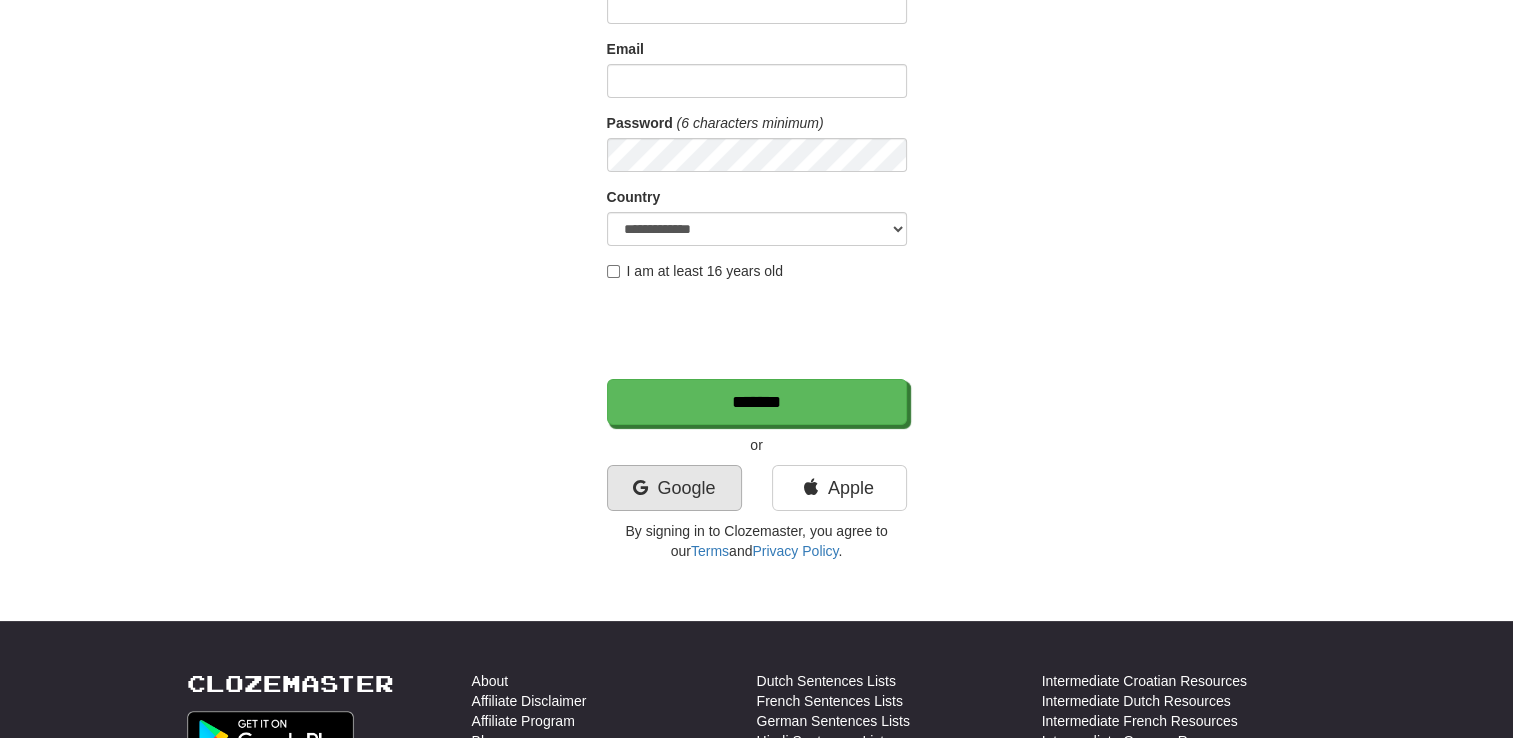type on "**********" 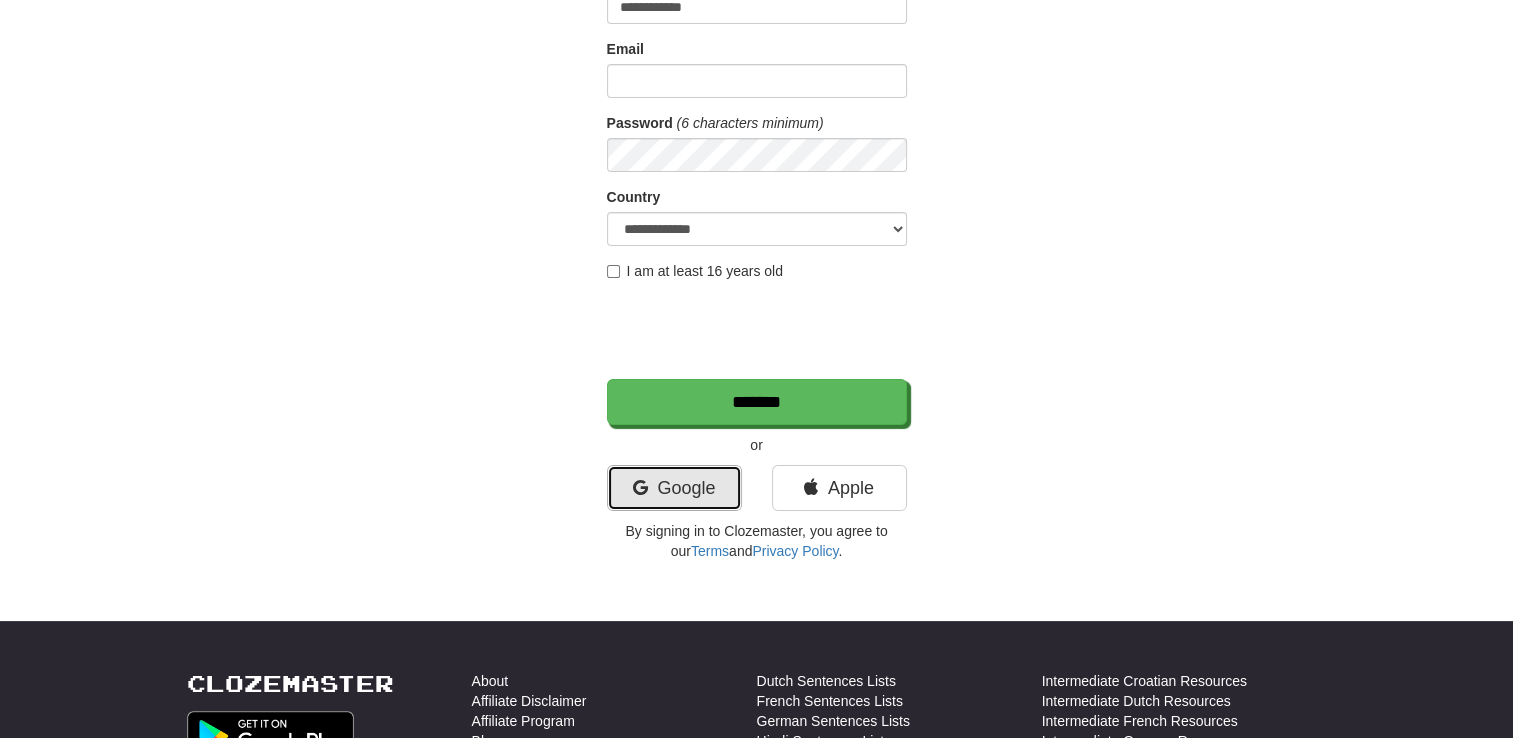 click on "Google" at bounding box center (674, 488) 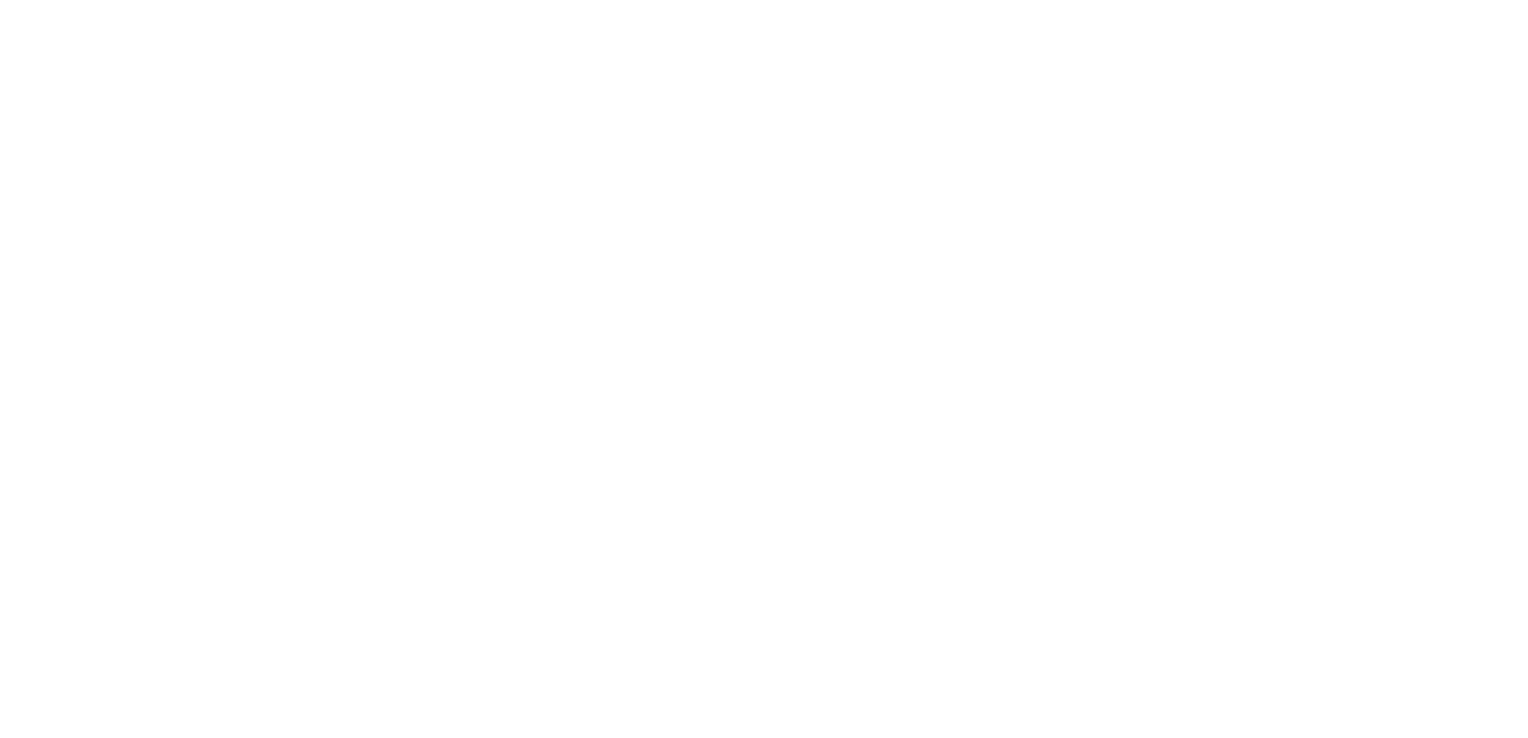 scroll, scrollTop: 0, scrollLeft: 0, axis: both 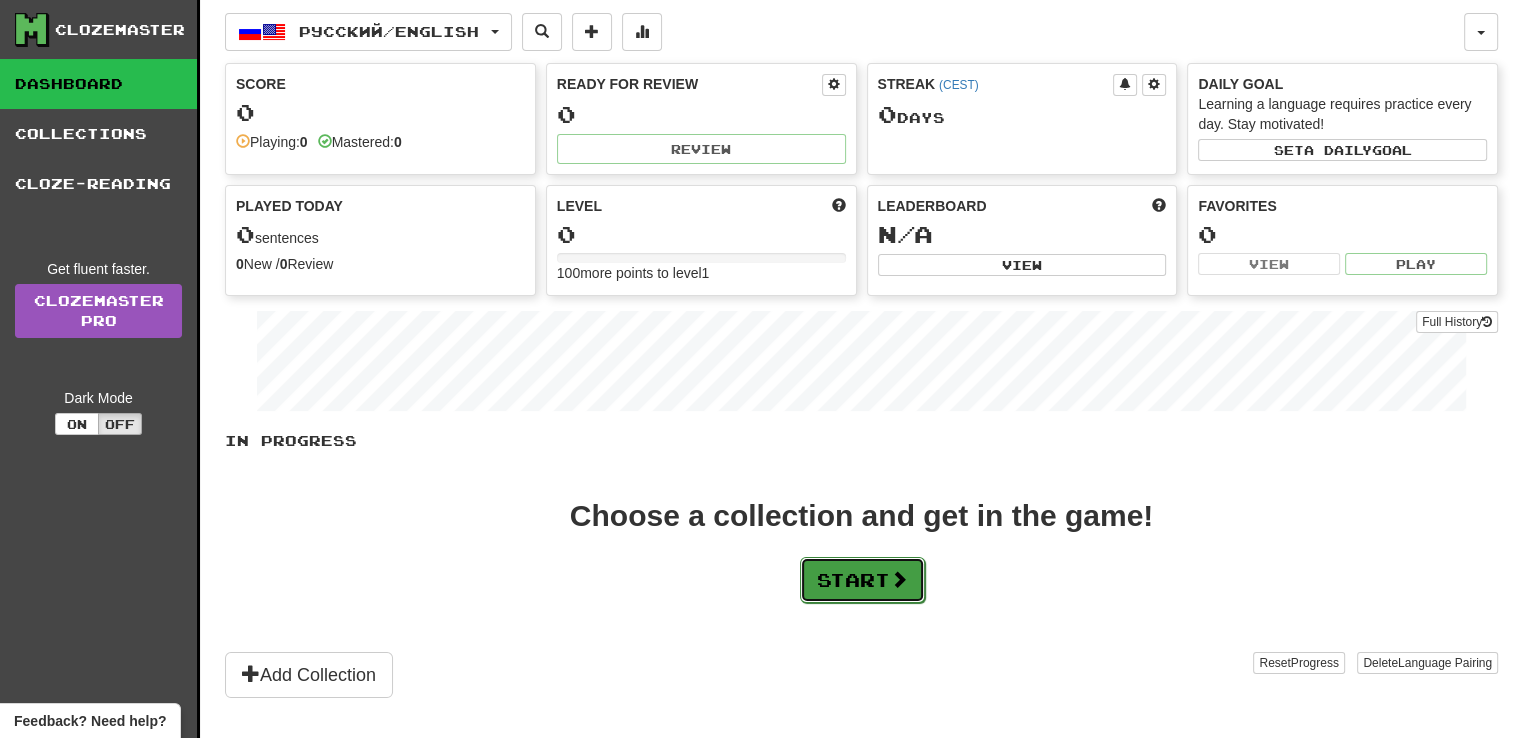 click on "Start" at bounding box center (862, 580) 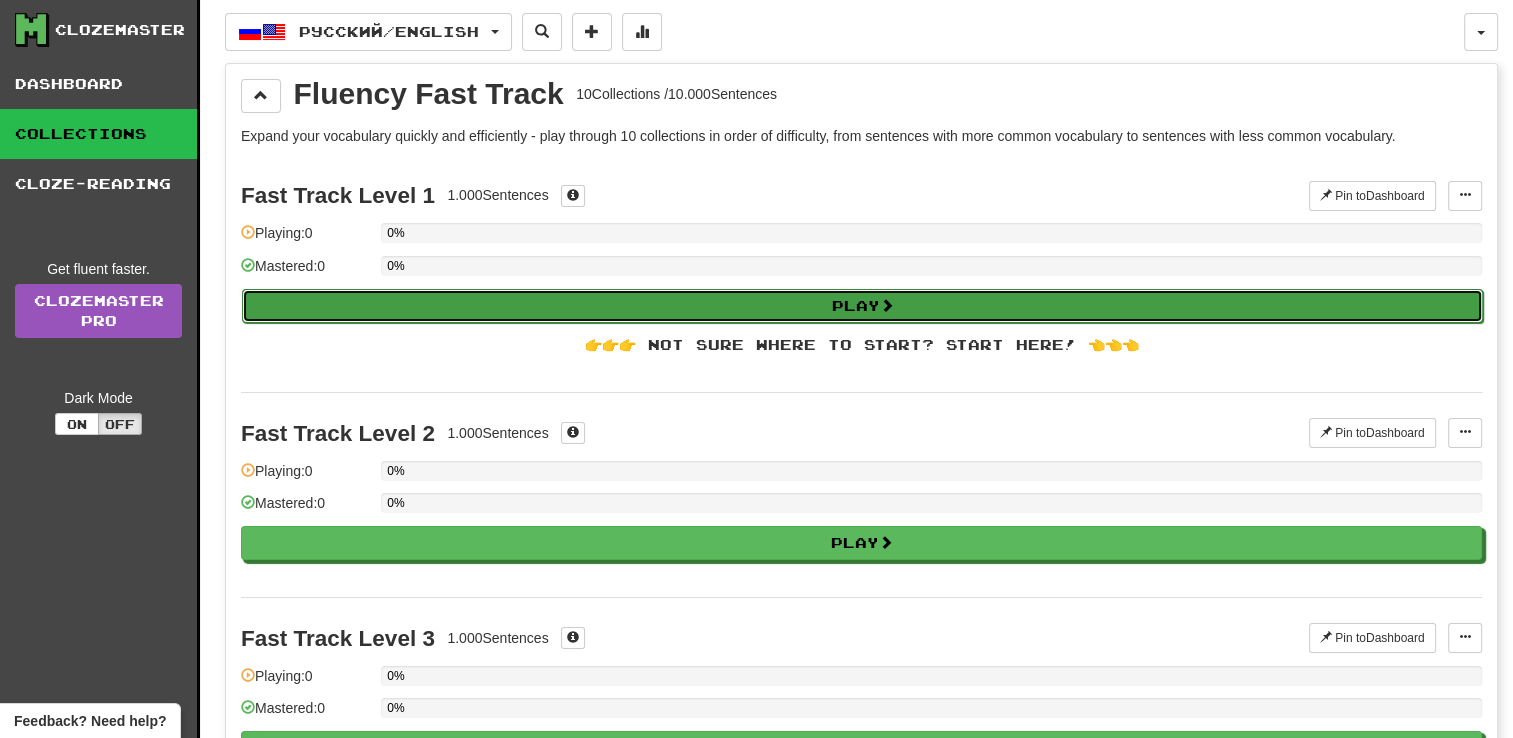 click on "Play" at bounding box center [862, 306] 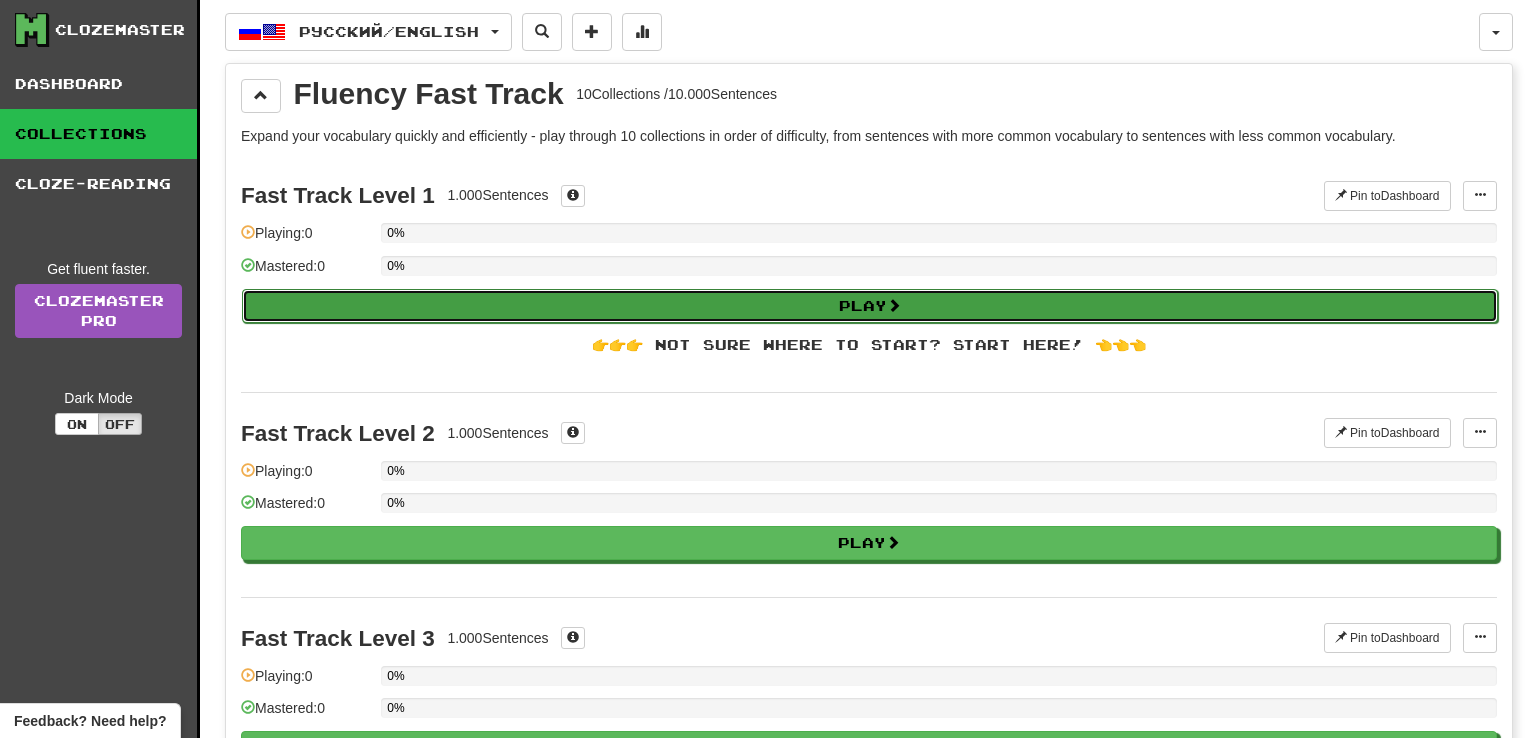 select on "**" 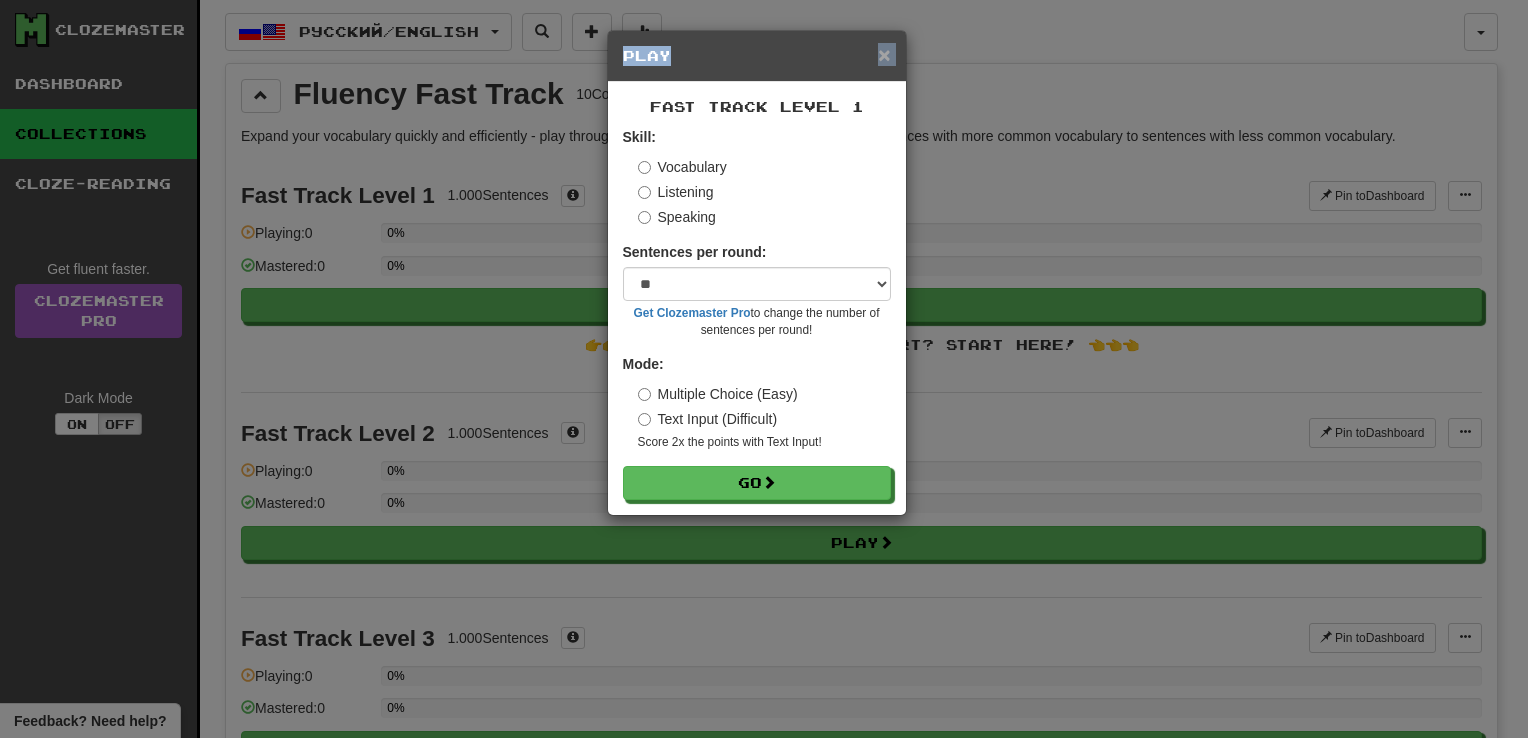drag, startPoint x: 875, startPoint y: 60, endPoint x: 887, endPoint y: 58, distance: 12.165525 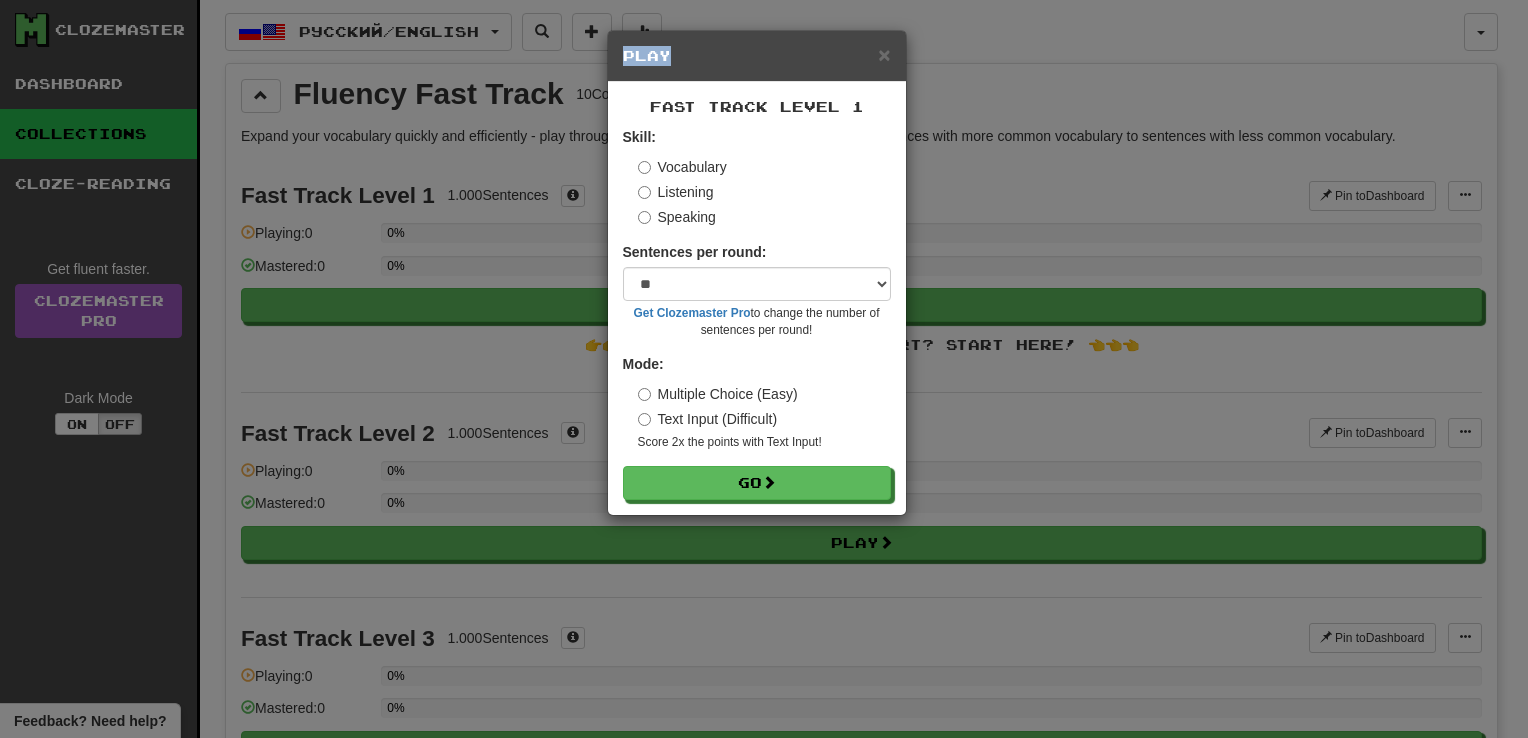 drag, startPoint x: 887, startPoint y: 58, endPoint x: 900, endPoint y: 54, distance: 13.601471 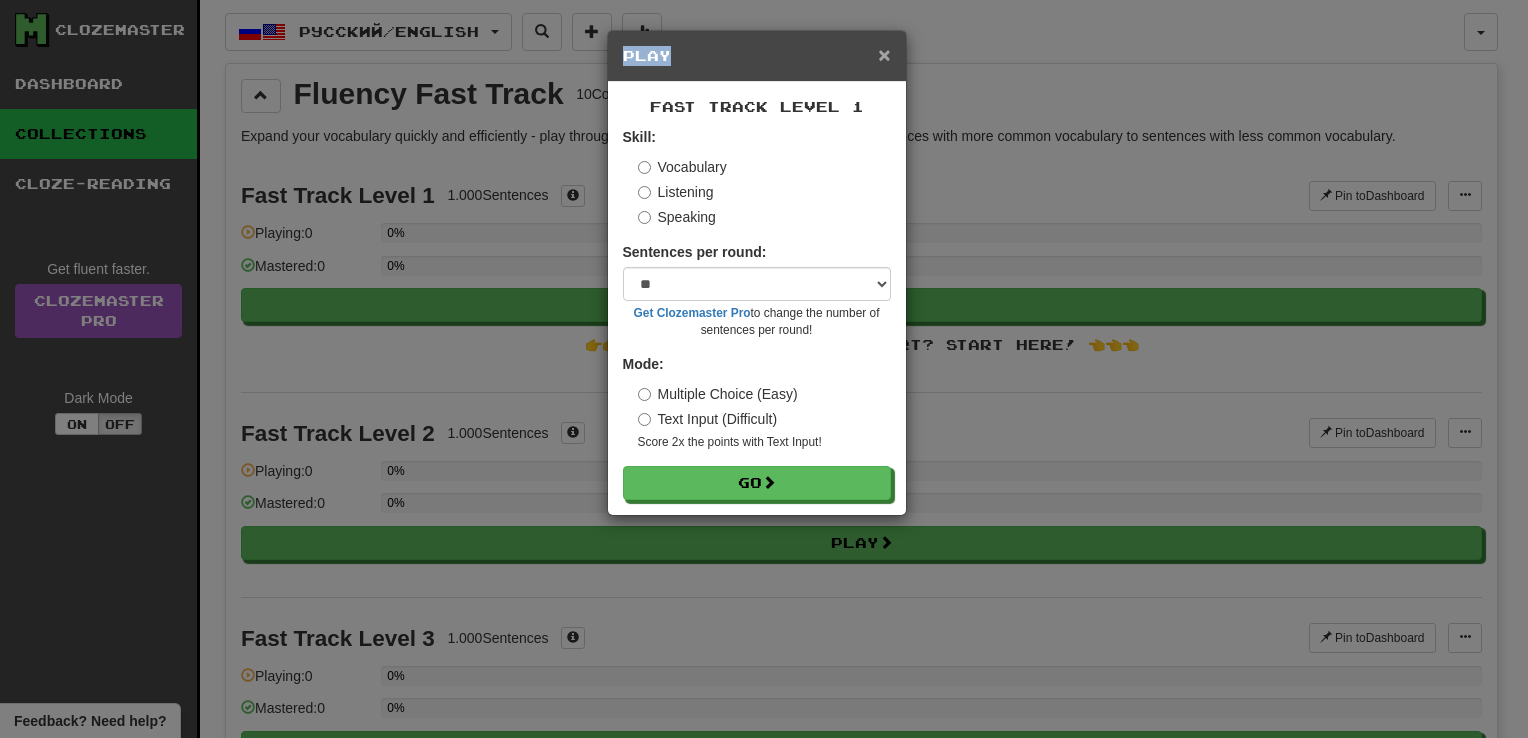 click on "×" at bounding box center [884, 54] 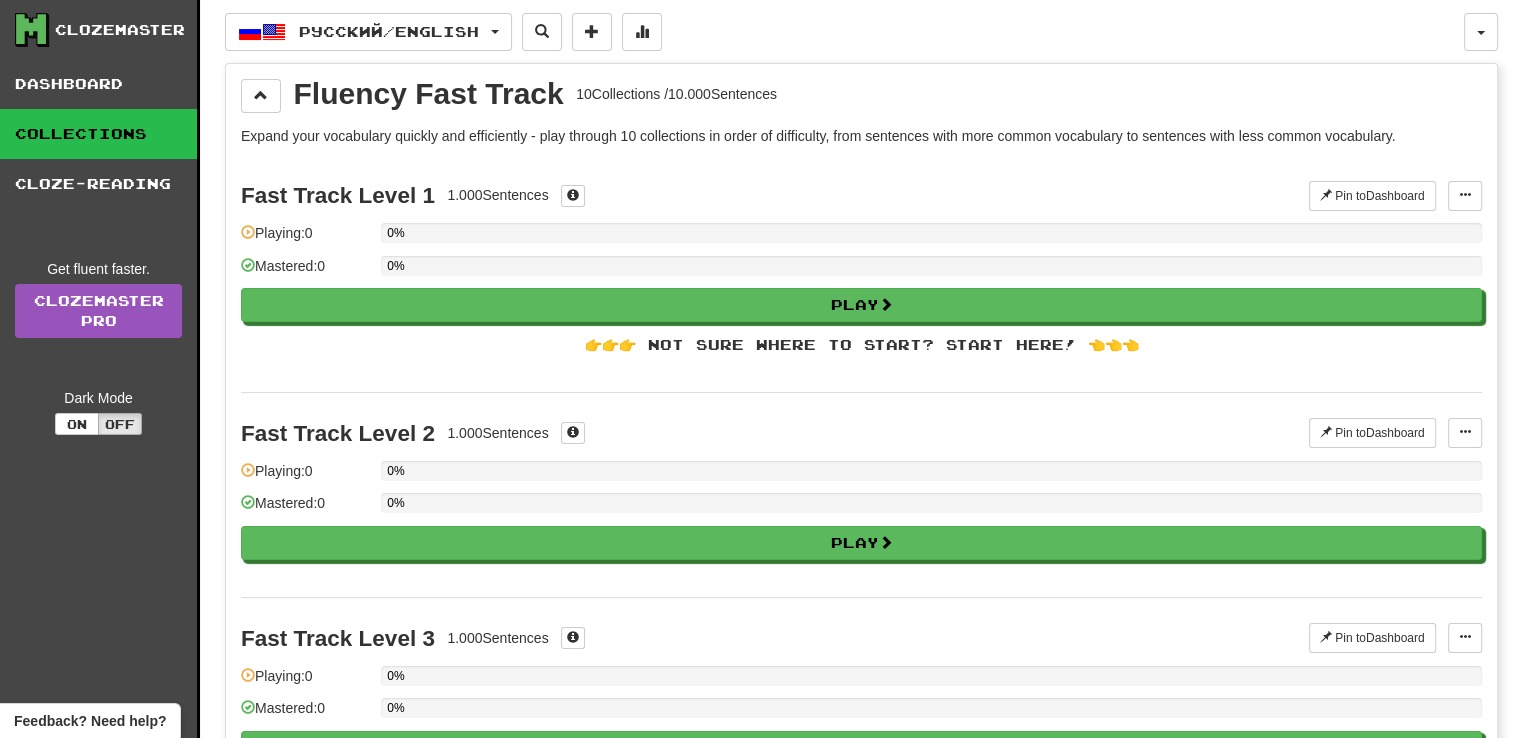 click on "Fast Track Level 2 1.000  Sentences   Pin to  Dashboard   Pin to  Dashboard Manage Sentences  Playing:  0 0%  Mastered:  0 0% Play" at bounding box center (861, 494) 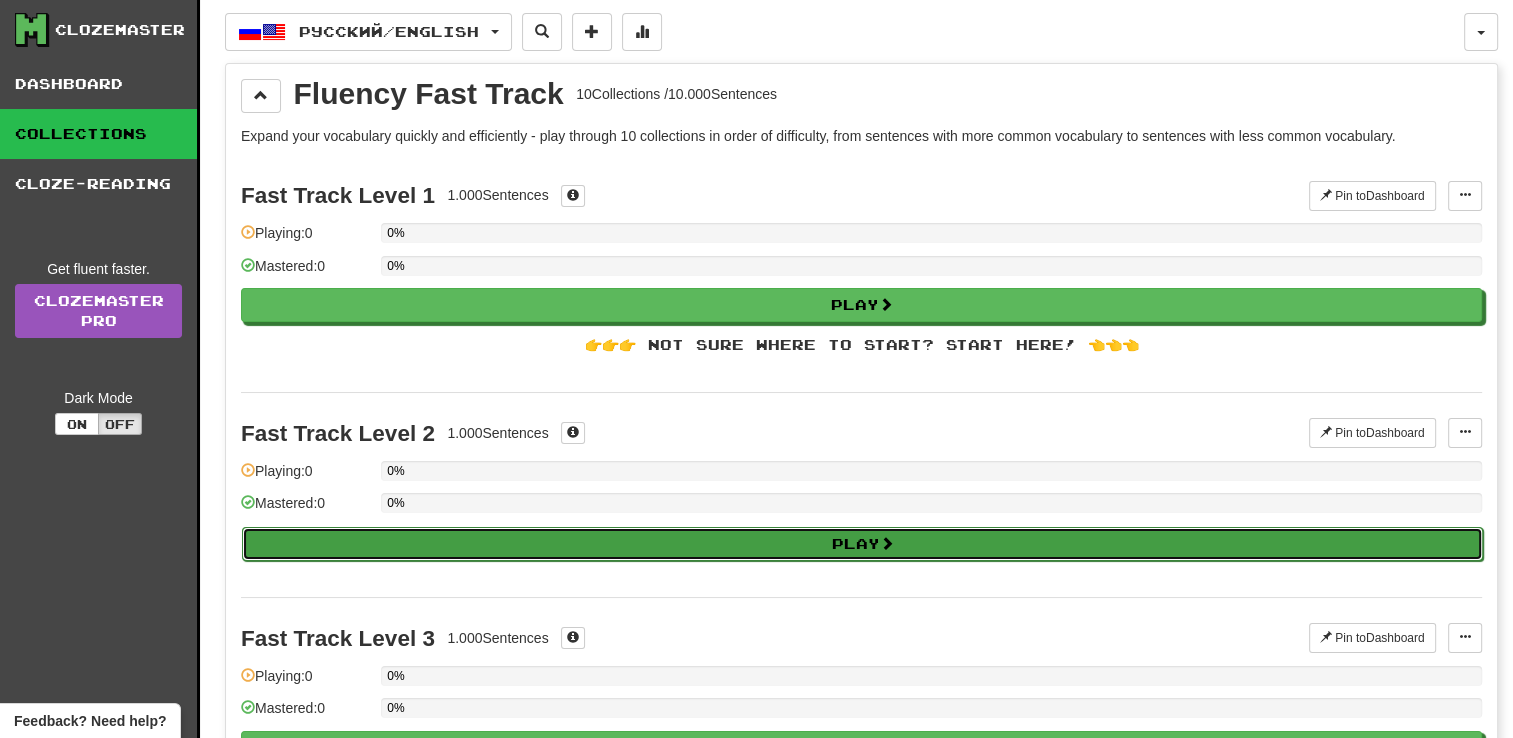 click on "Play" at bounding box center [862, 544] 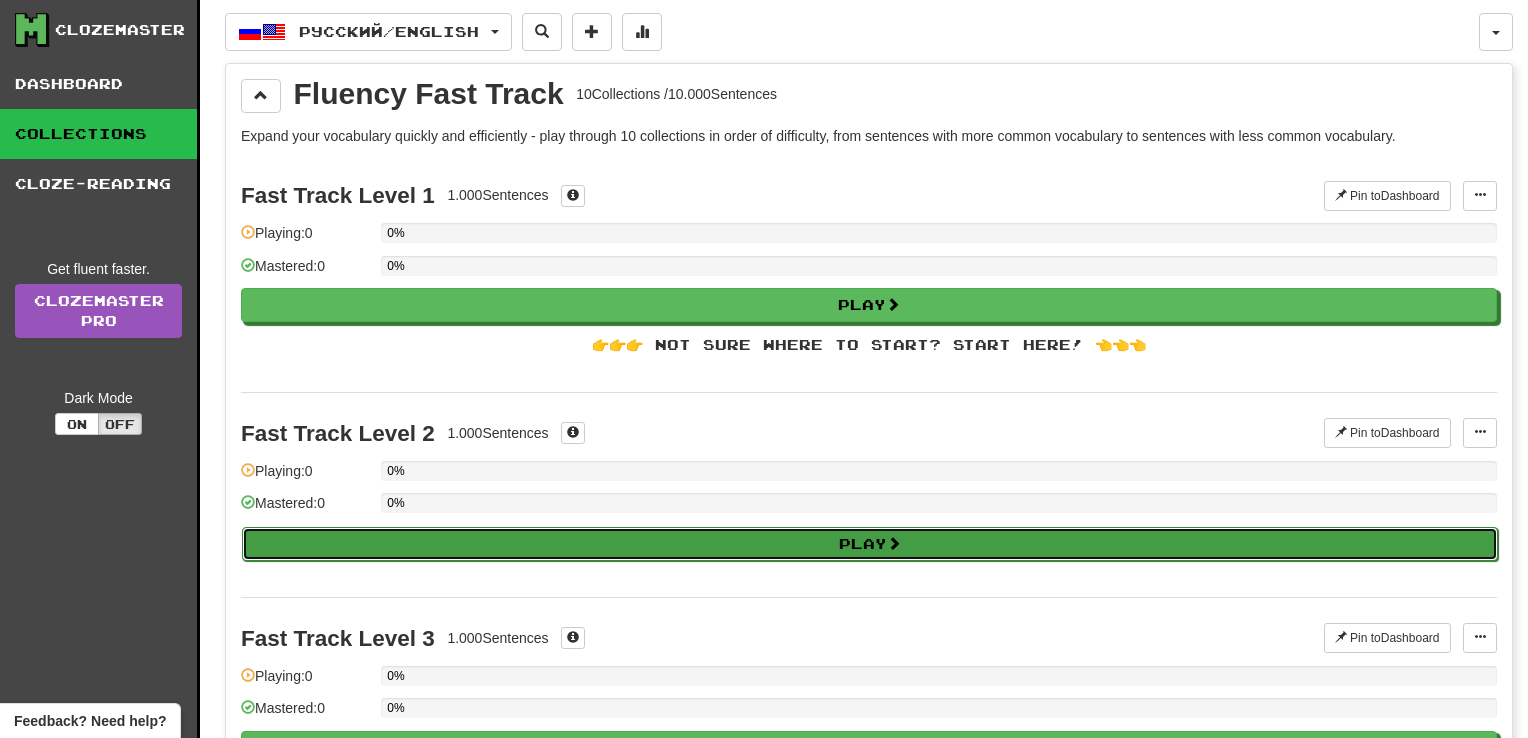 select on "**" 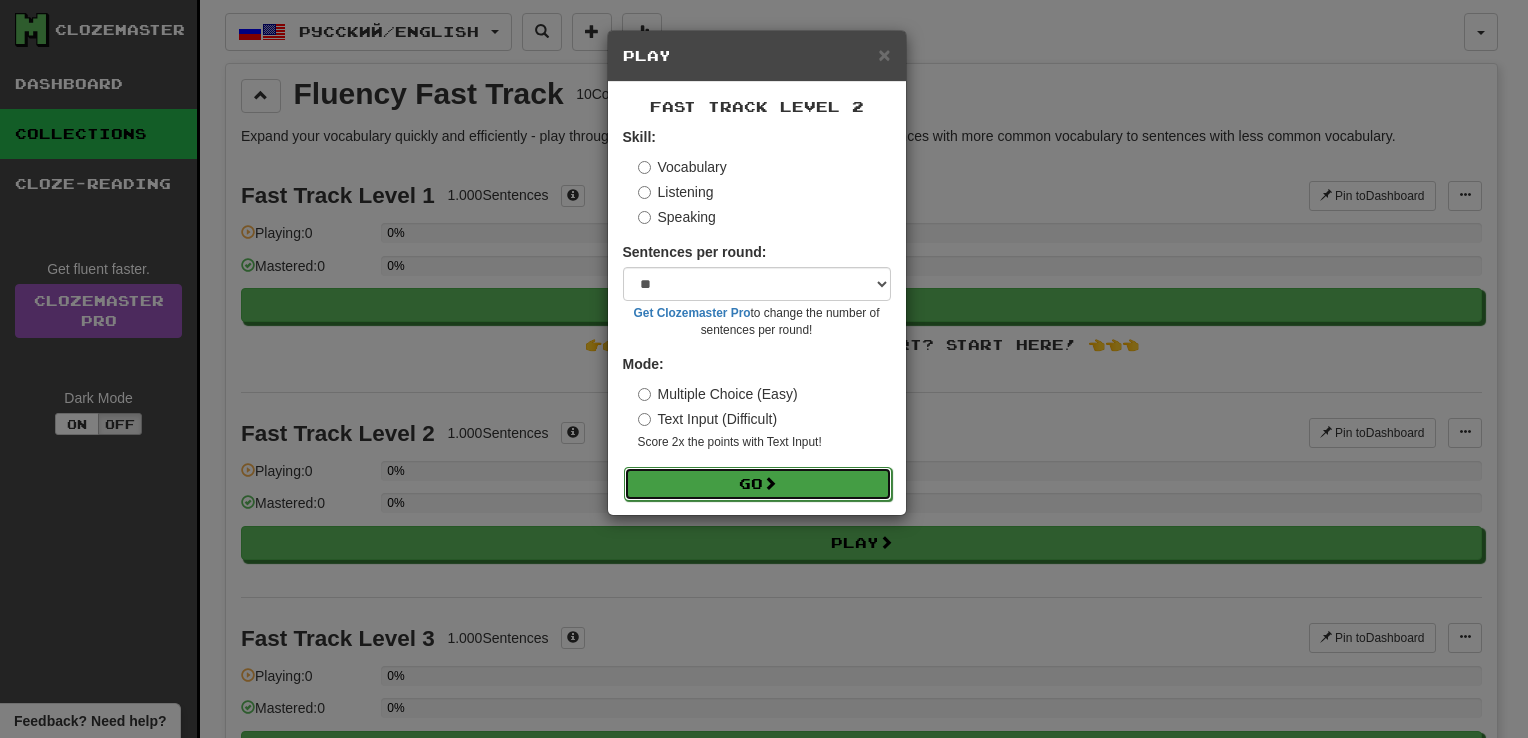 click on "Go" at bounding box center [758, 484] 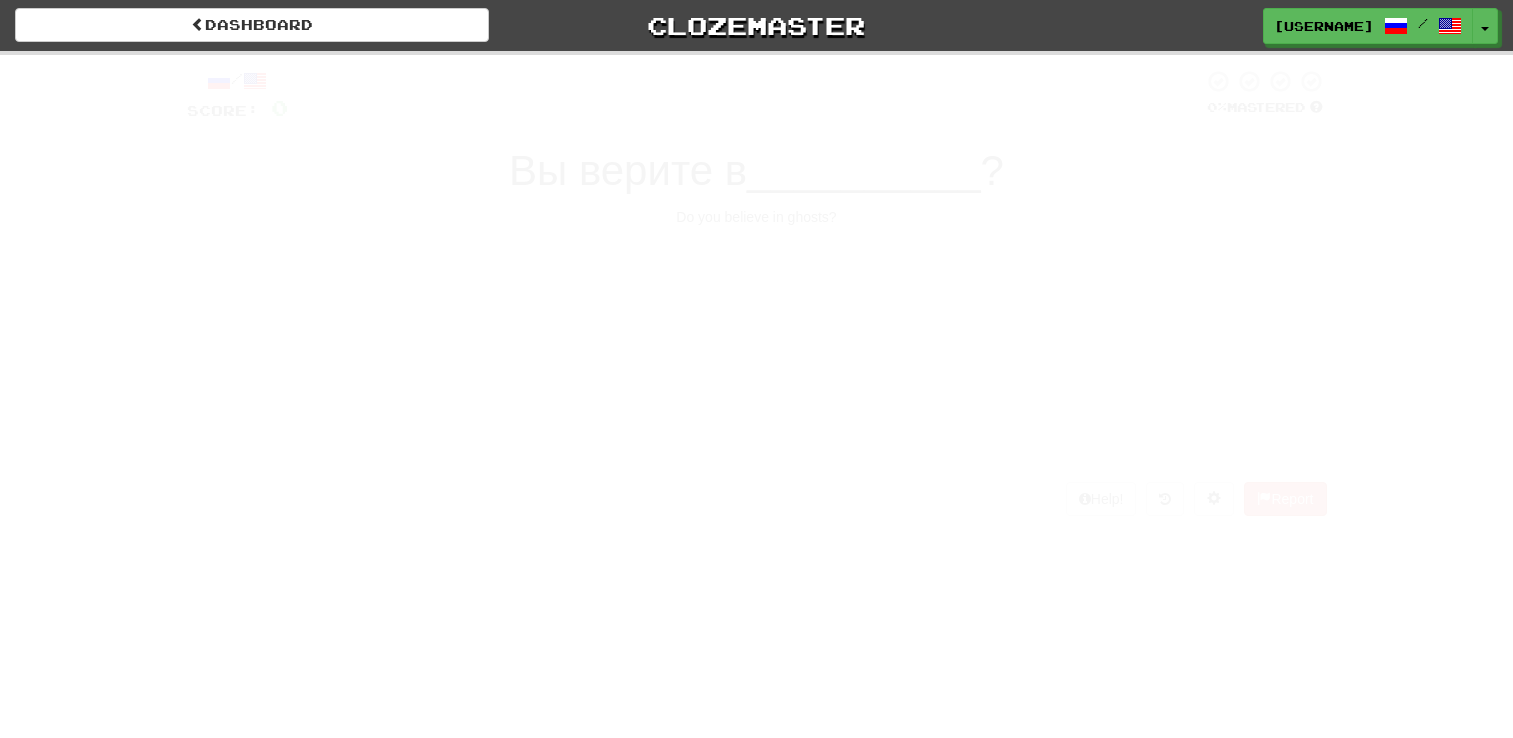 scroll, scrollTop: 0, scrollLeft: 0, axis: both 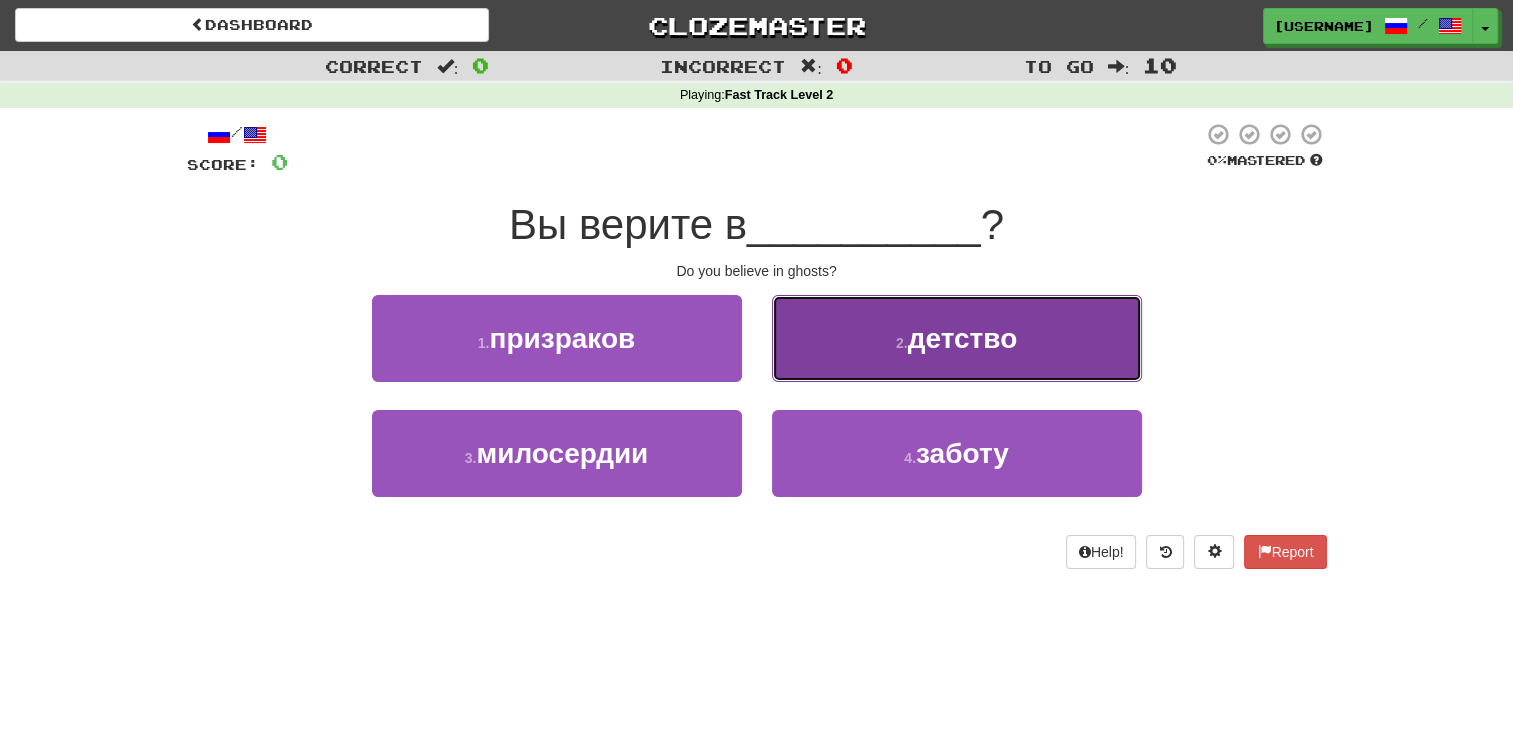 click on "2 .  детство" at bounding box center [957, 338] 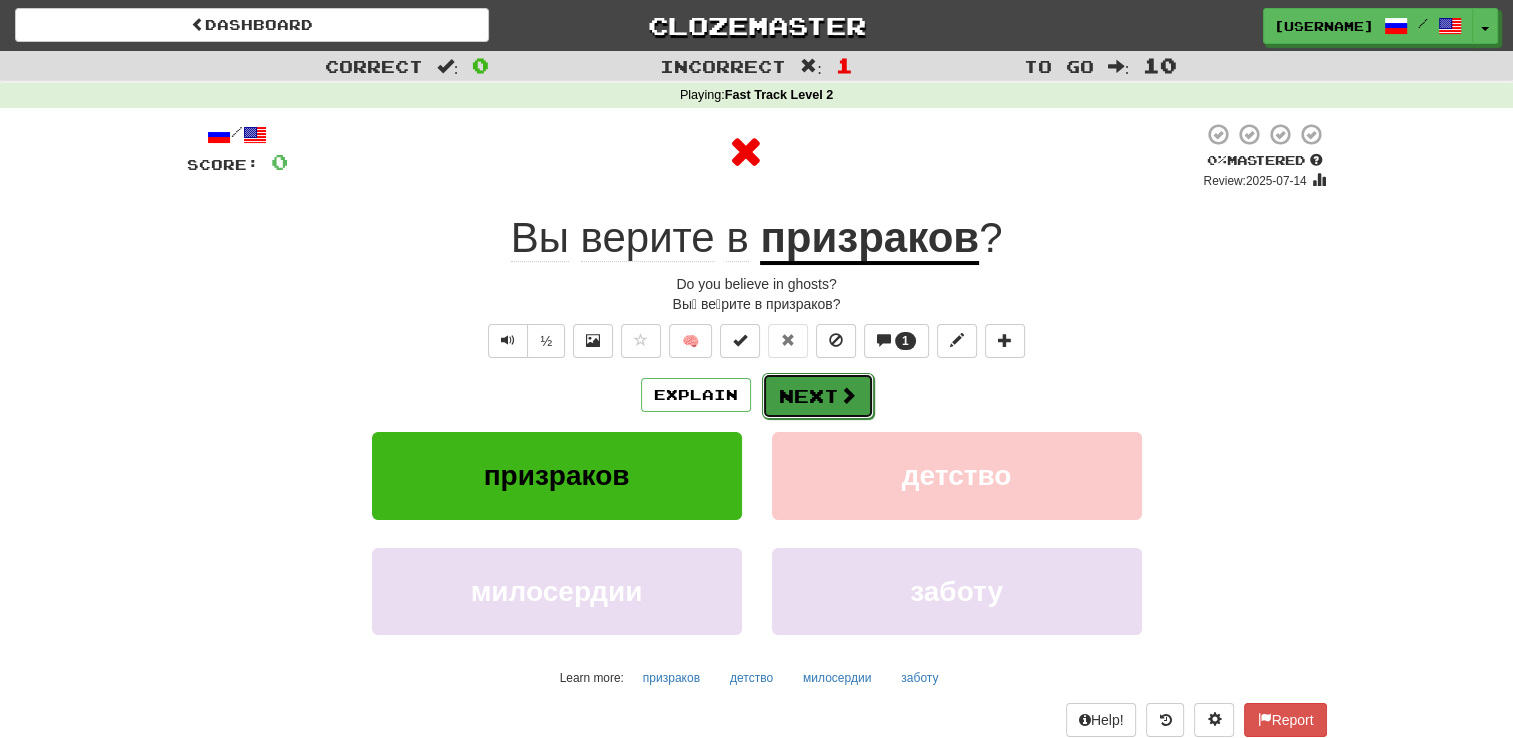 click on "Next" at bounding box center [818, 396] 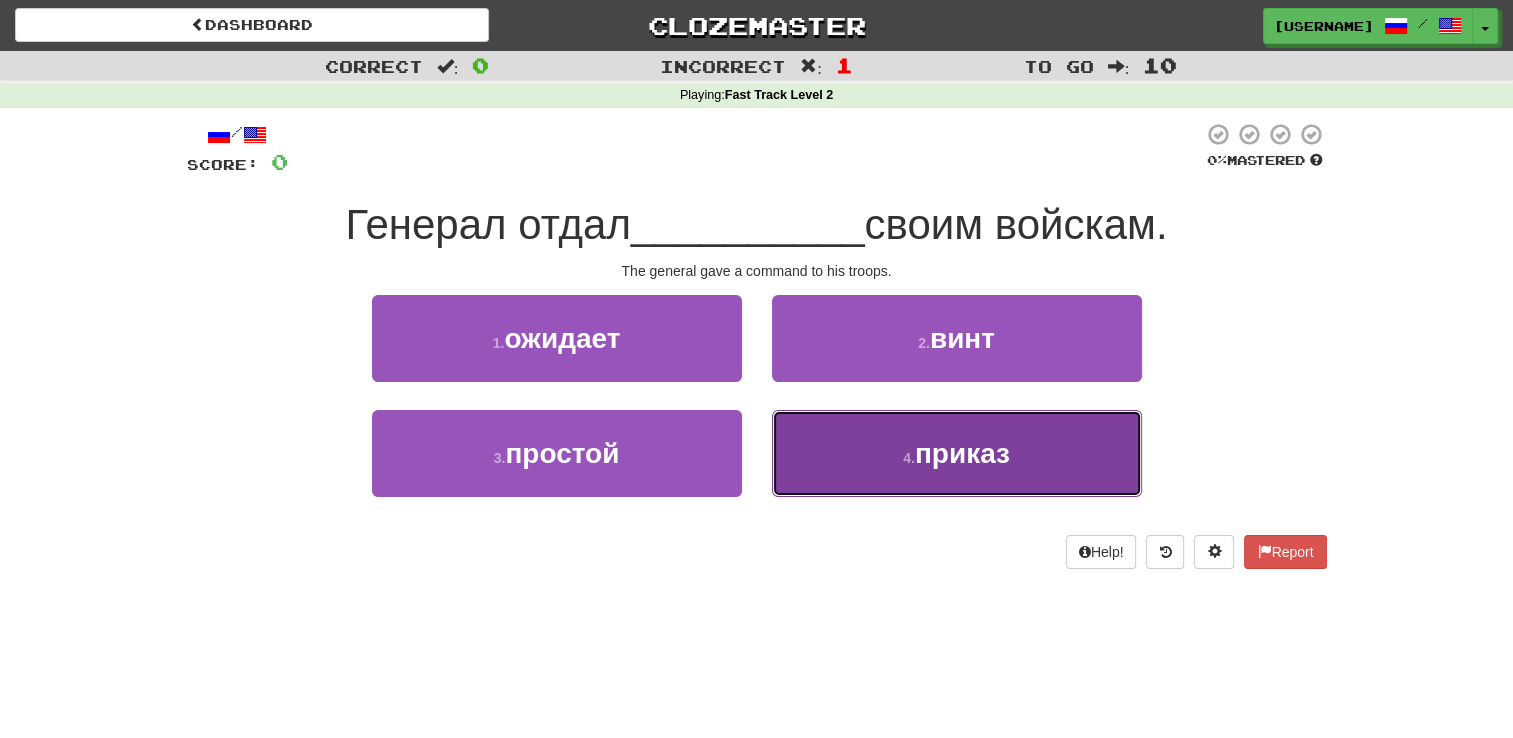 click on "4 .  приказ" at bounding box center [957, 453] 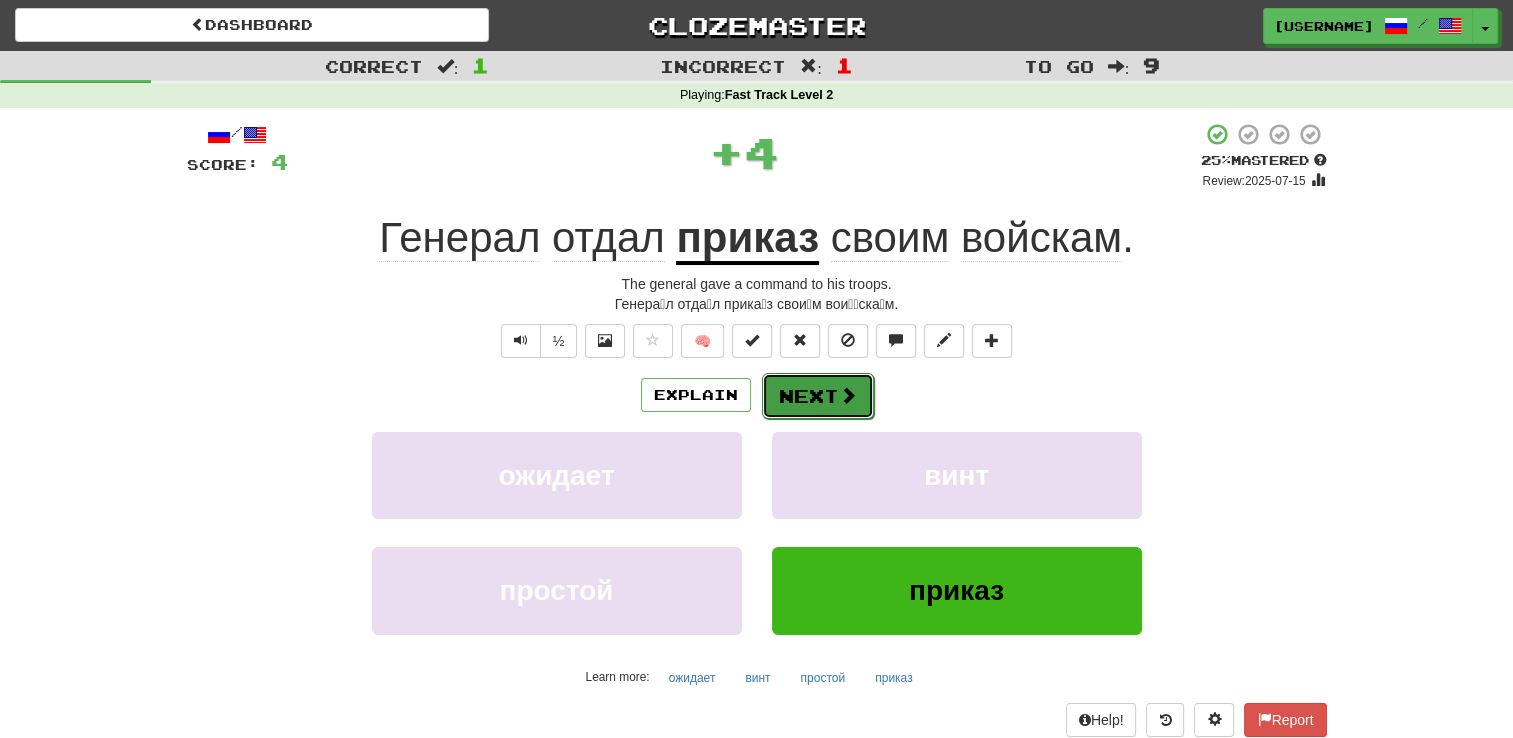 click on "Next" at bounding box center (818, 396) 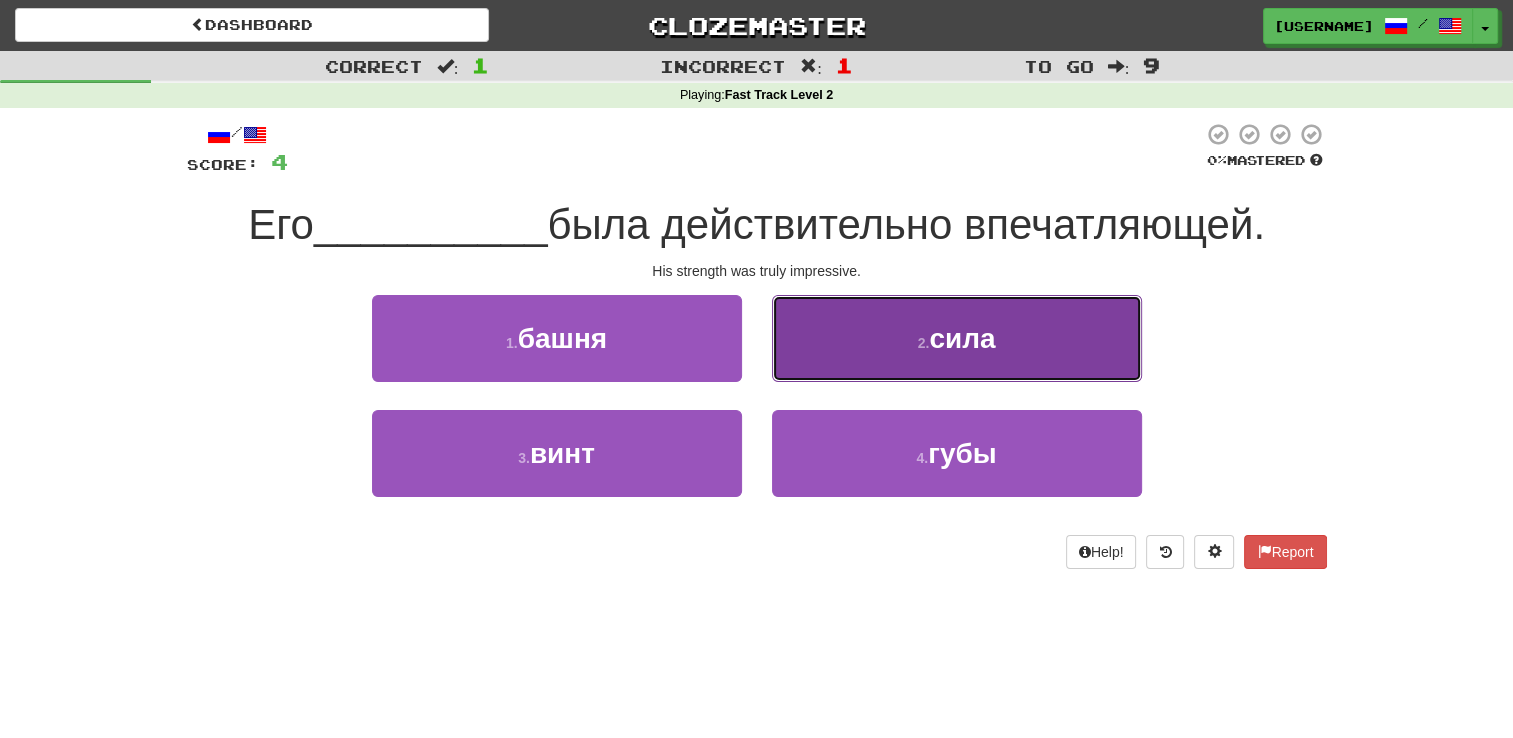 click on "2 .  сила" at bounding box center (957, 338) 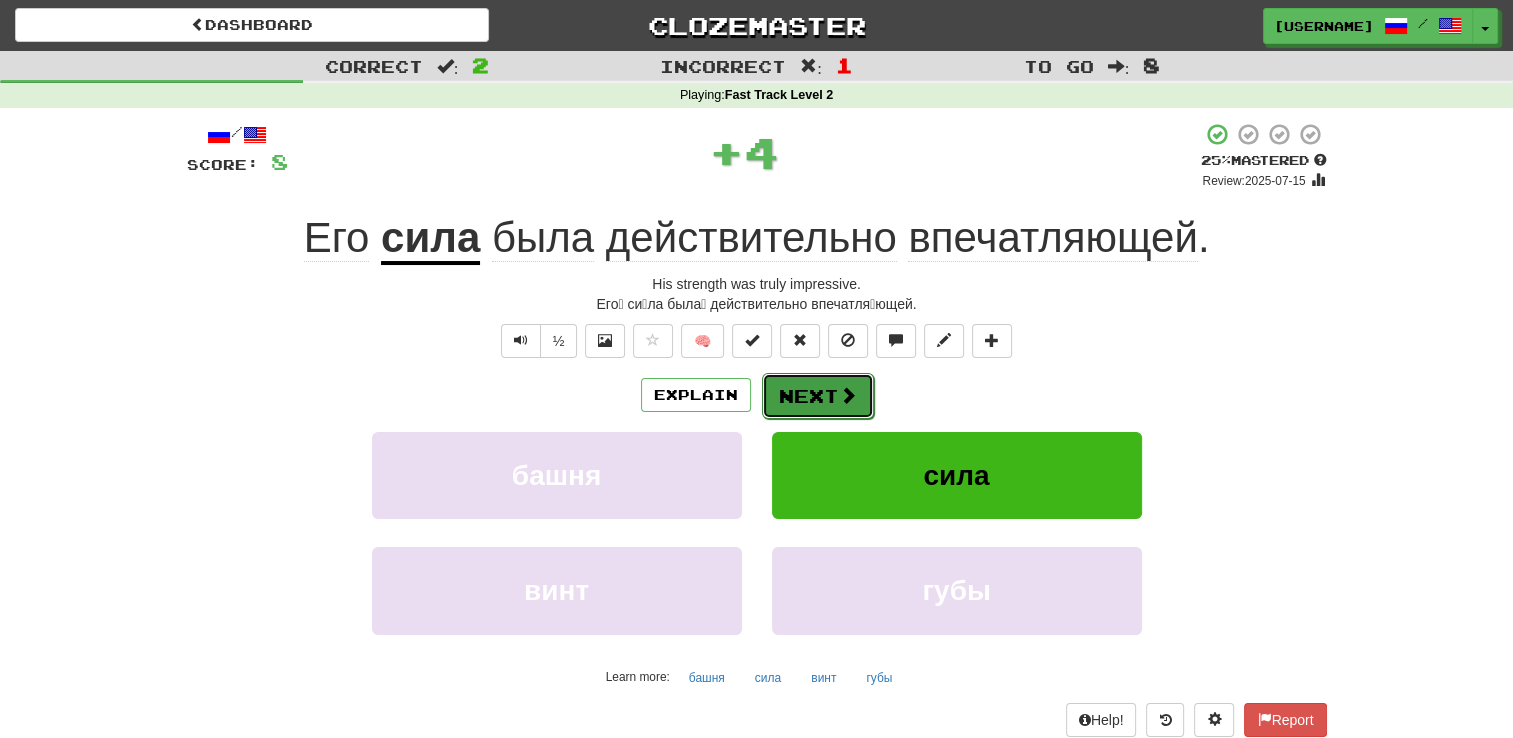 click on "Next" at bounding box center (818, 396) 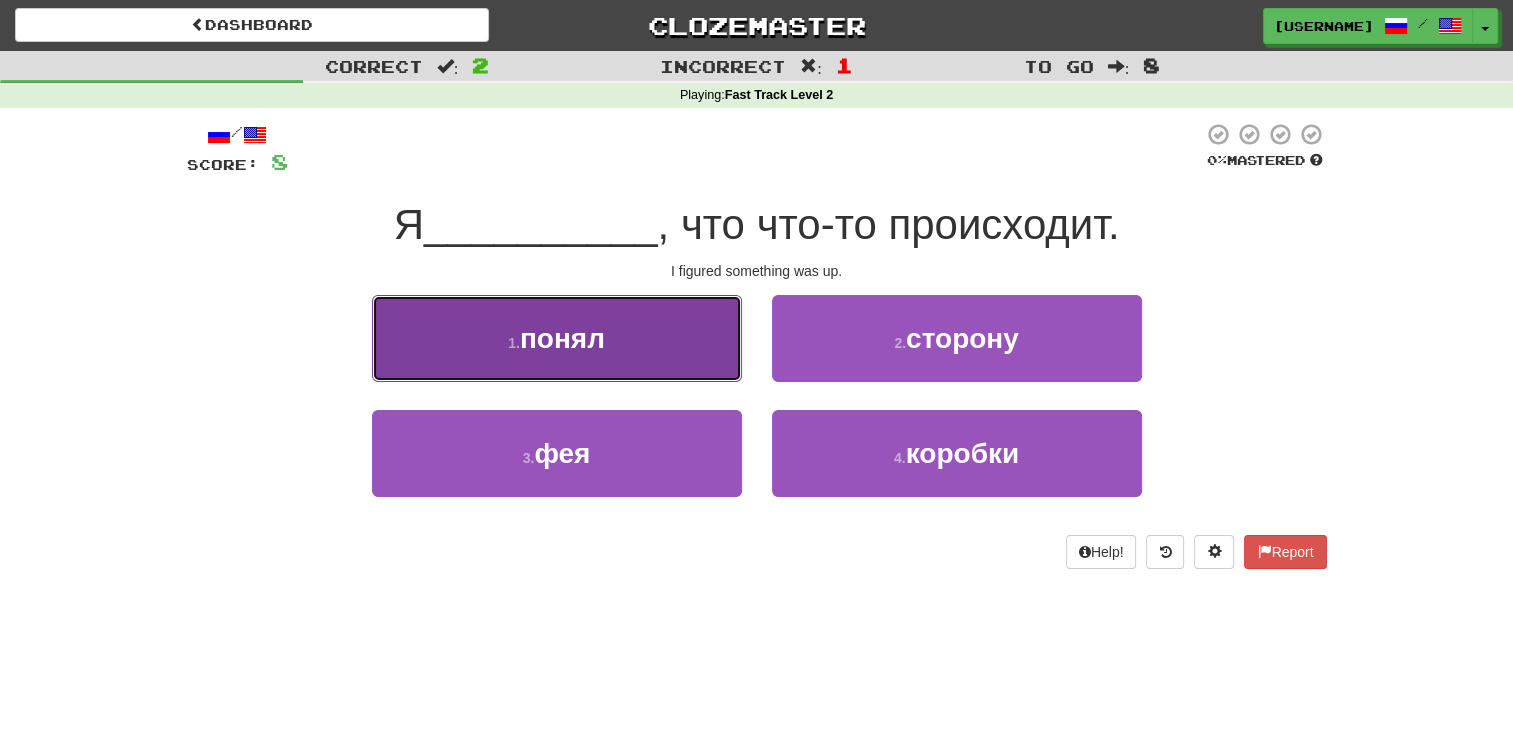 click on "1 .  понял" at bounding box center (557, 338) 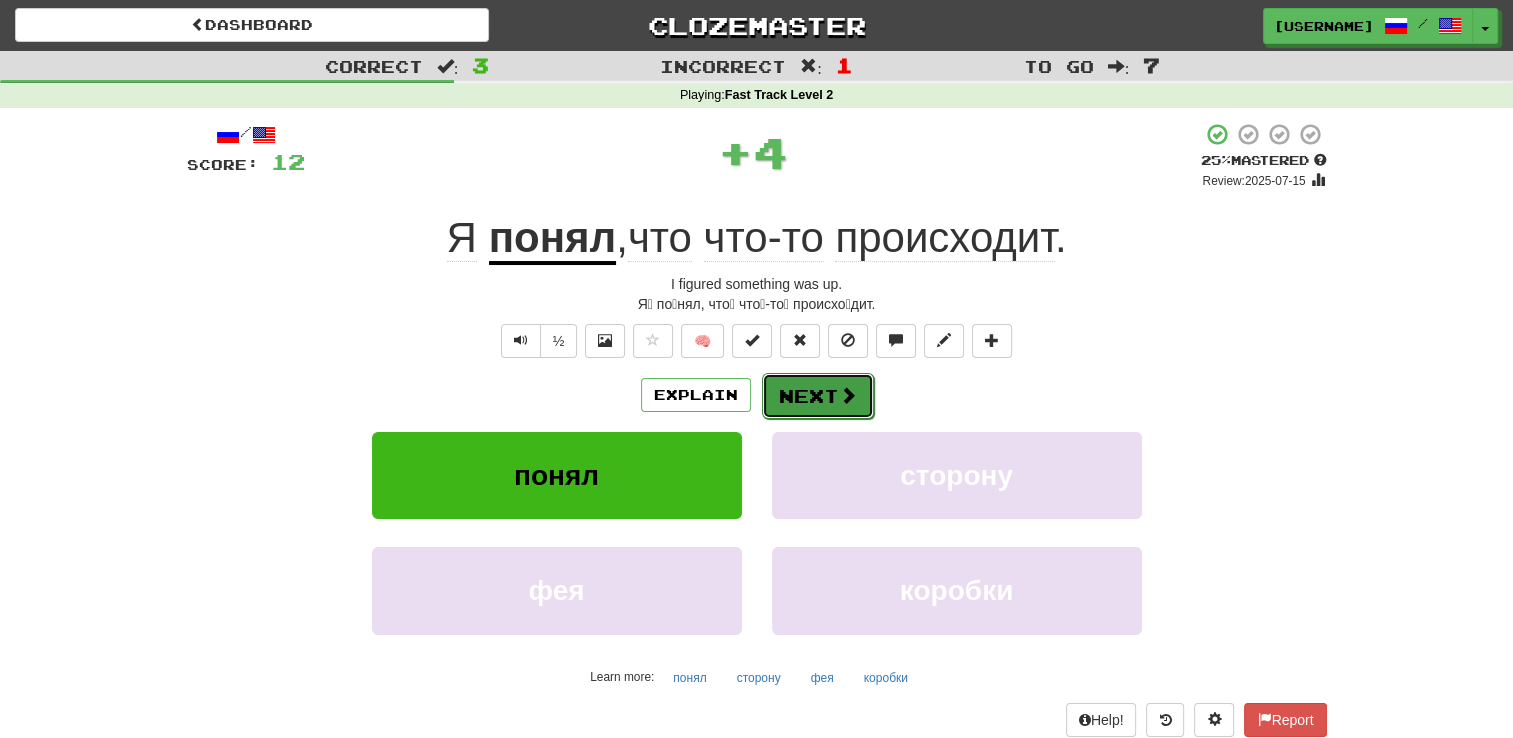 click on "Next" at bounding box center (818, 396) 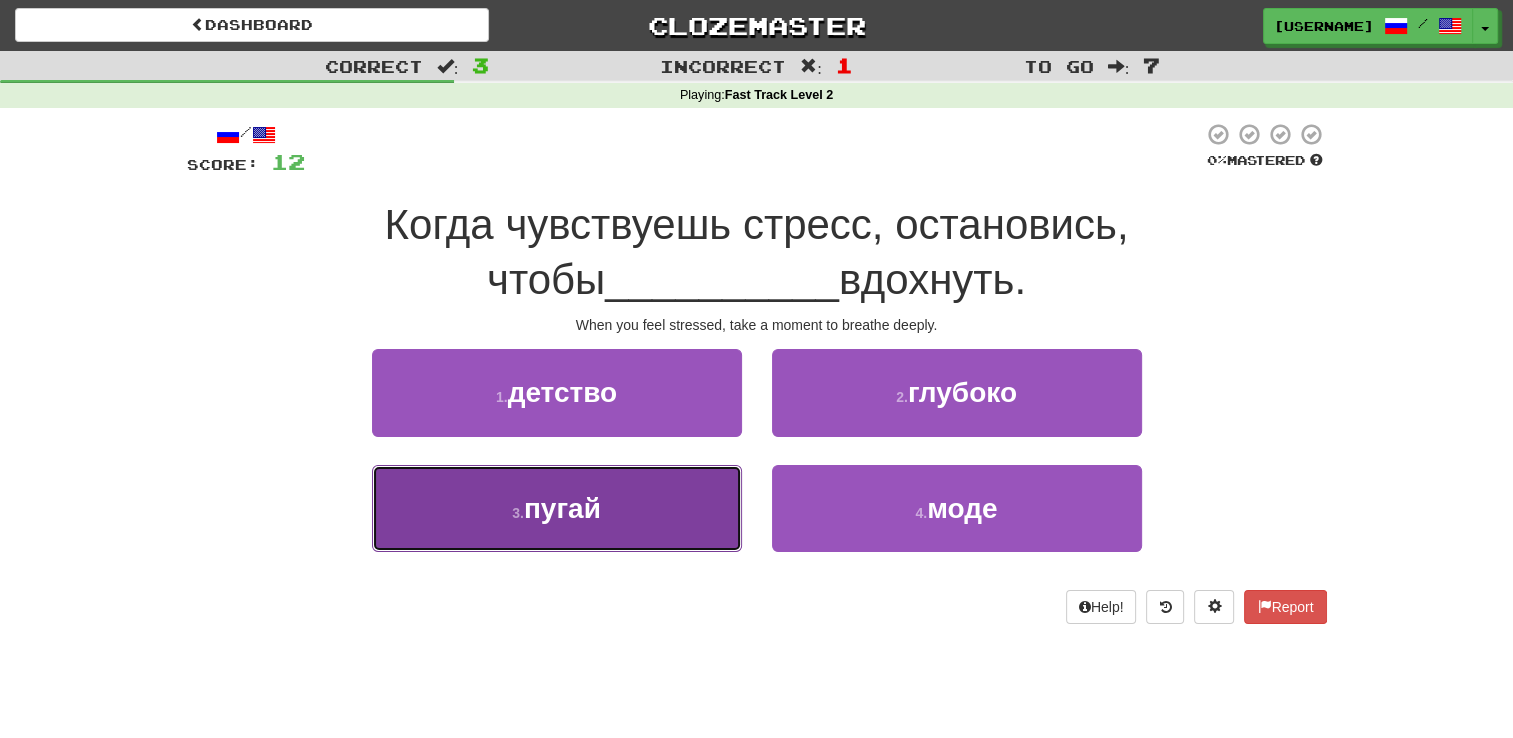 click on "3 .  пугай" at bounding box center (557, 508) 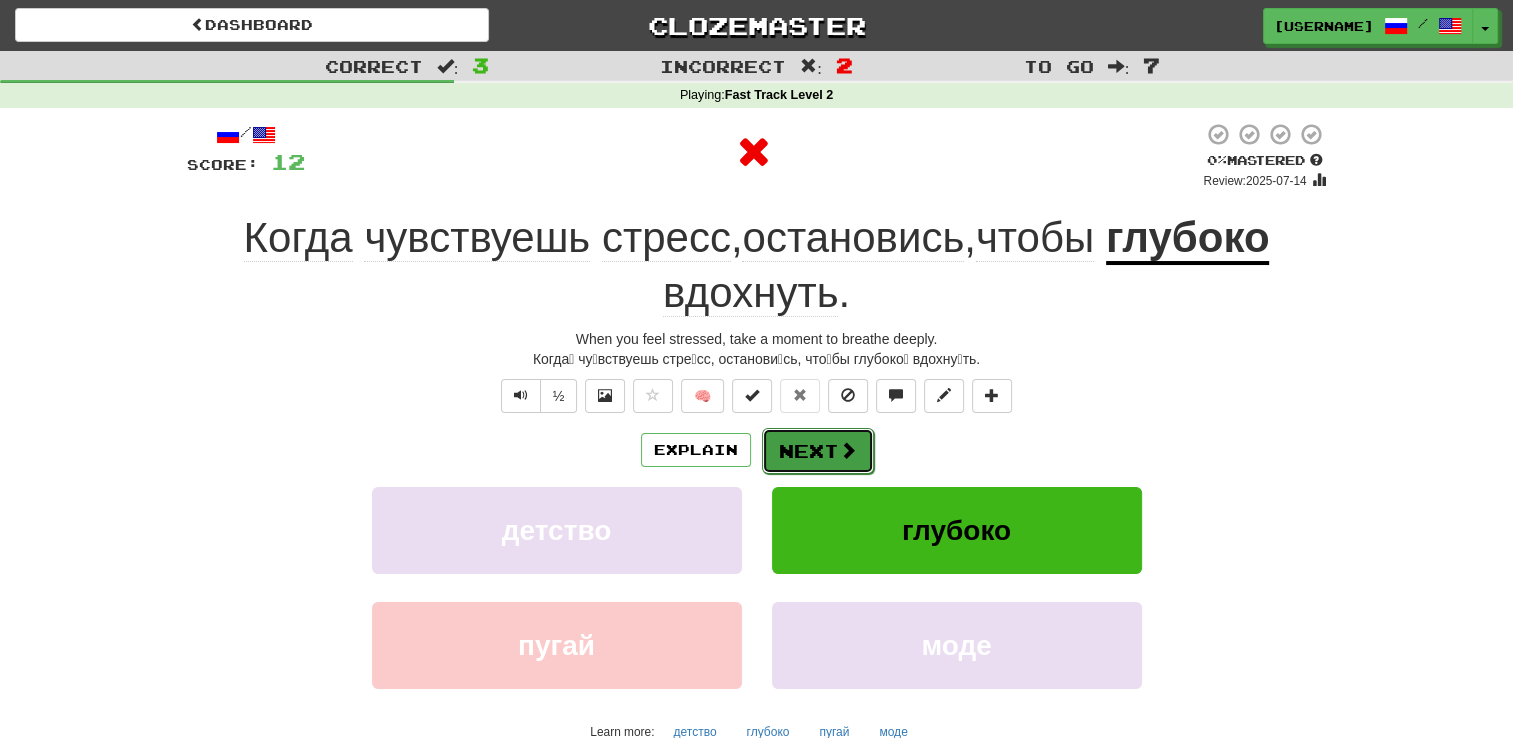 click on "Next" at bounding box center (818, 451) 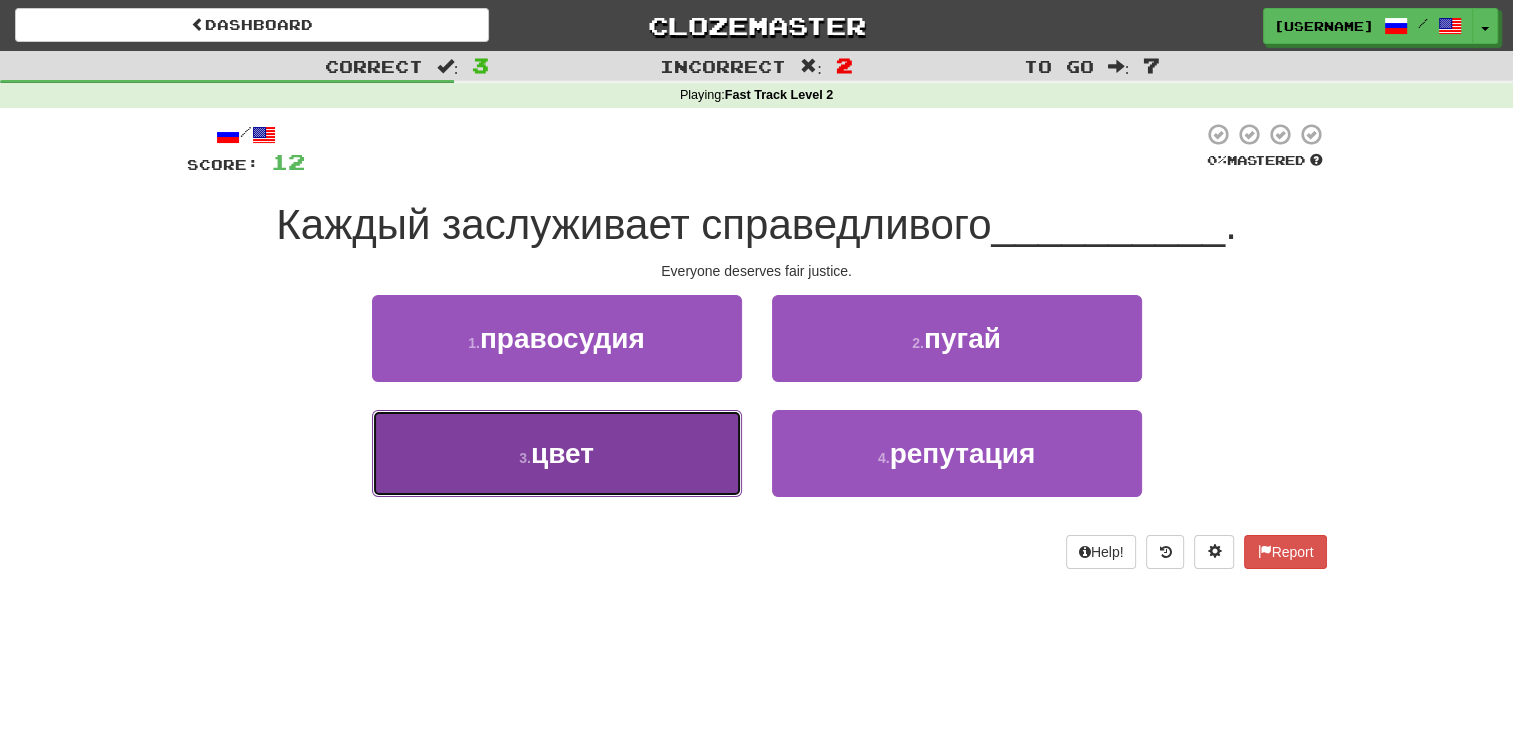 click on "3 .  цвет" at bounding box center [557, 453] 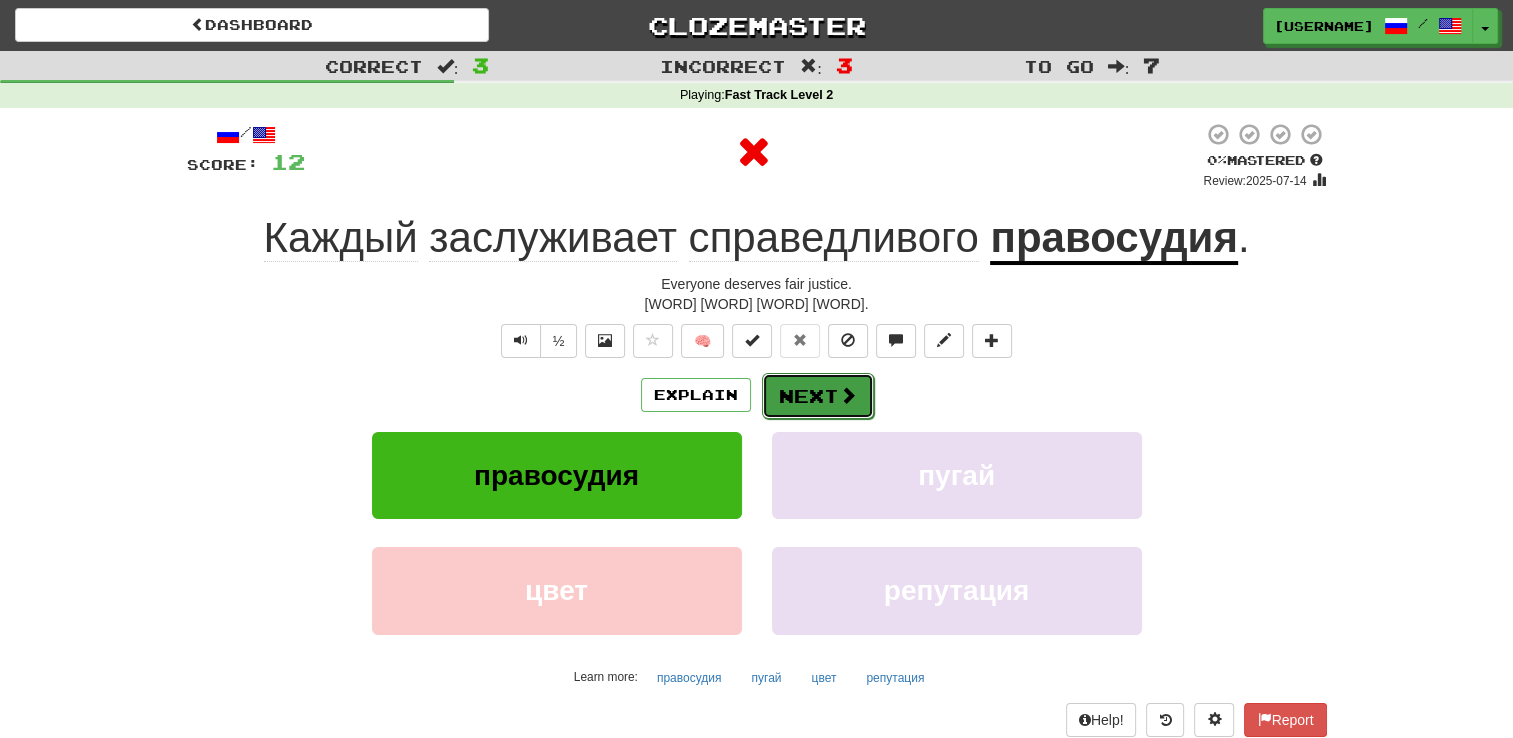 click on "Next" at bounding box center [818, 396] 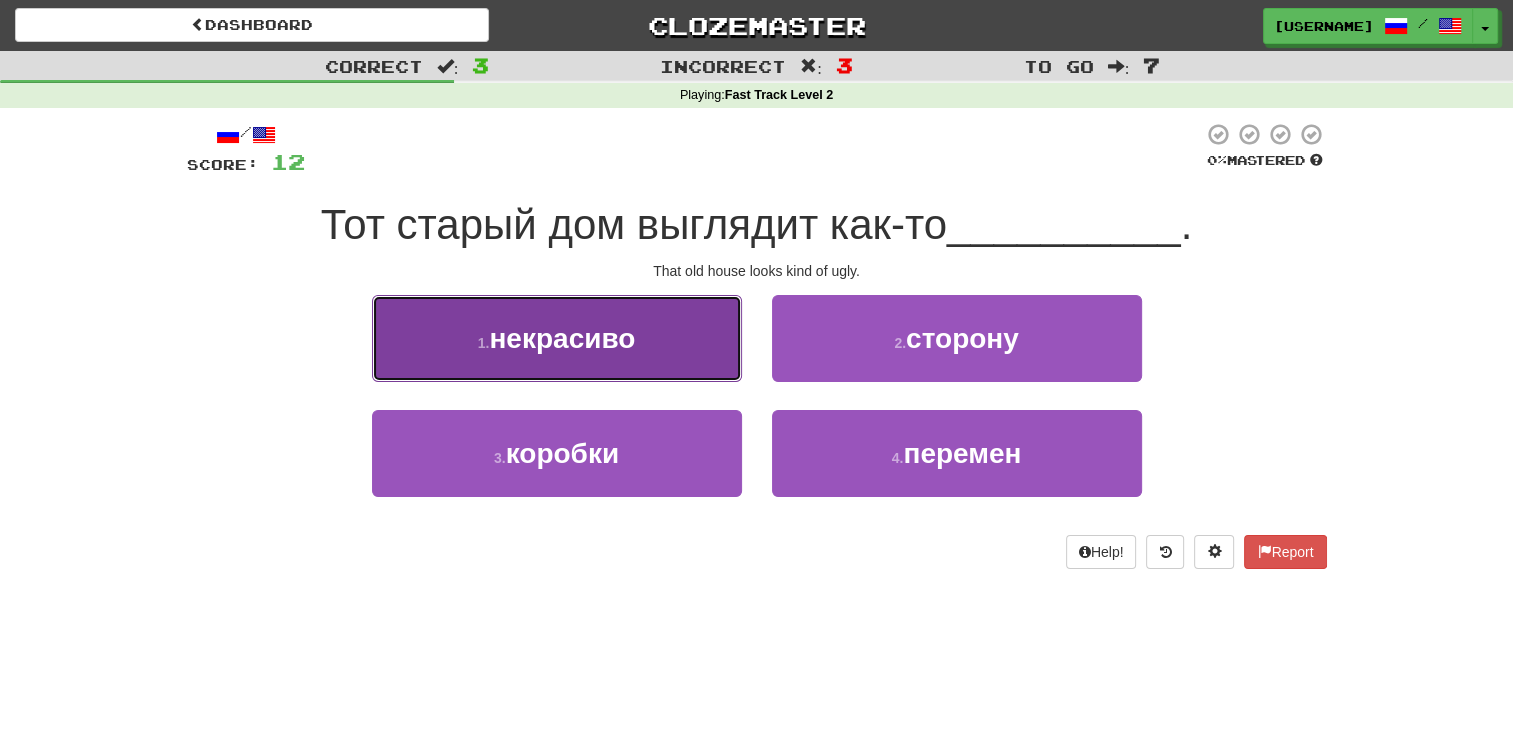 click on "1 .  некрасиво" at bounding box center [557, 338] 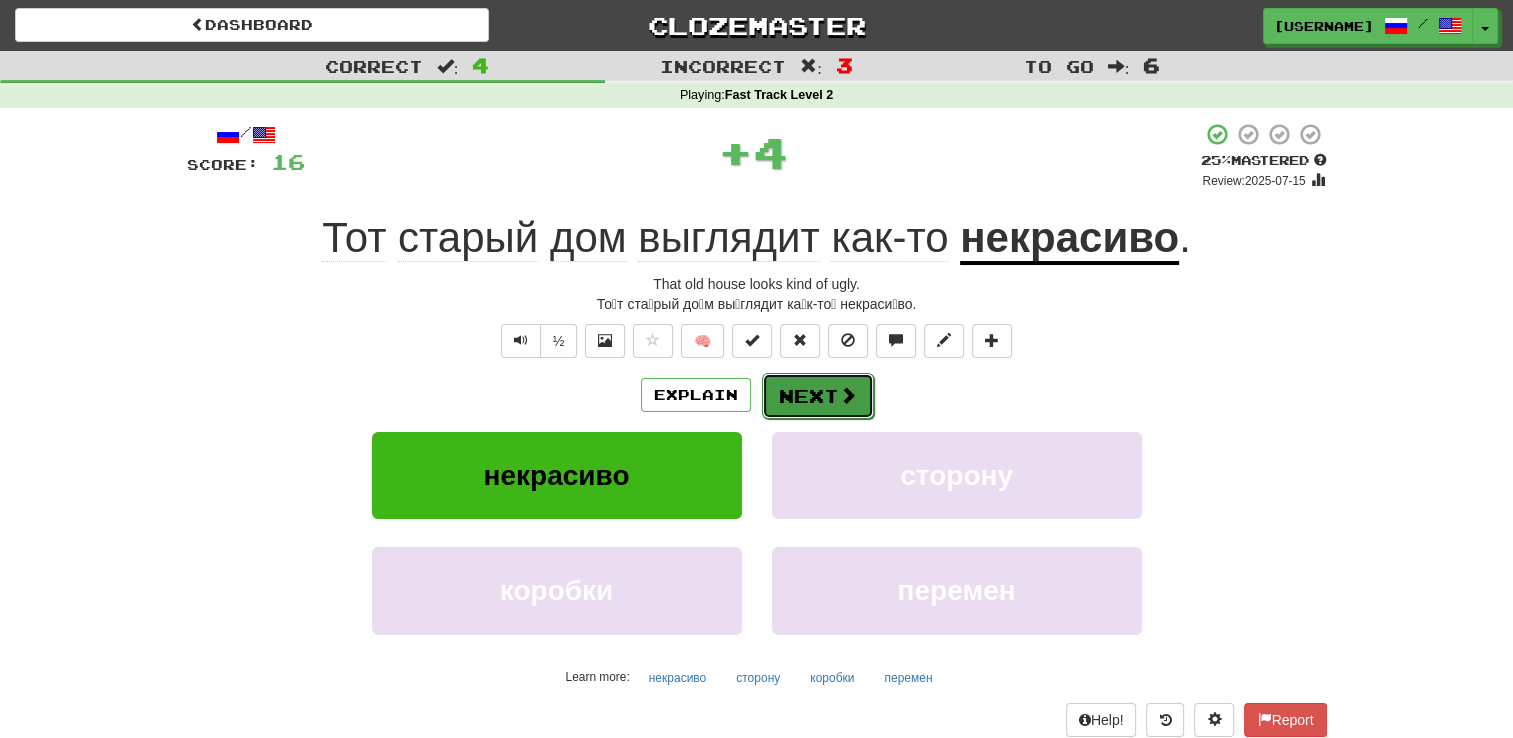 click on "Next" at bounding box center (818, 396) 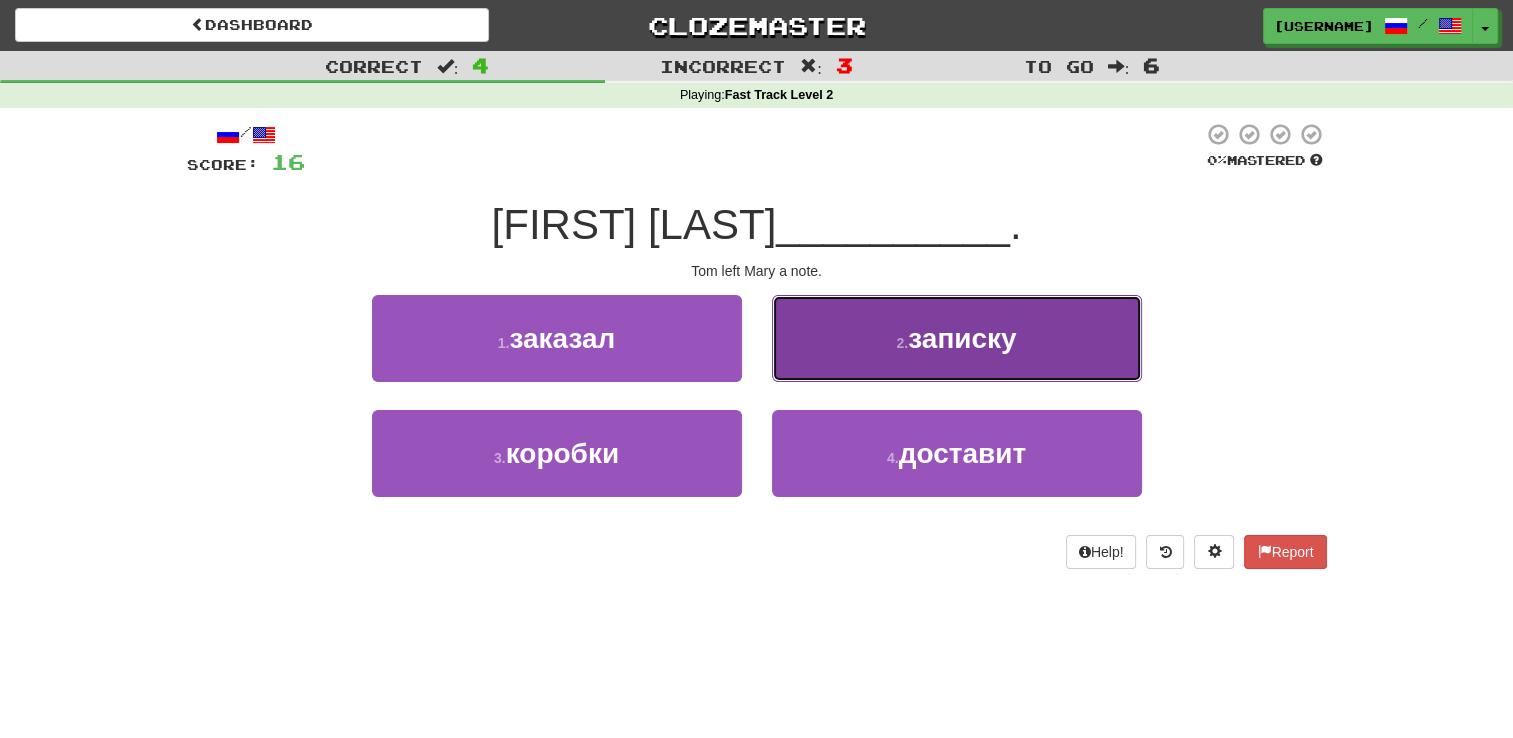 click on "[WORD]" at bounding box center (957, 338) 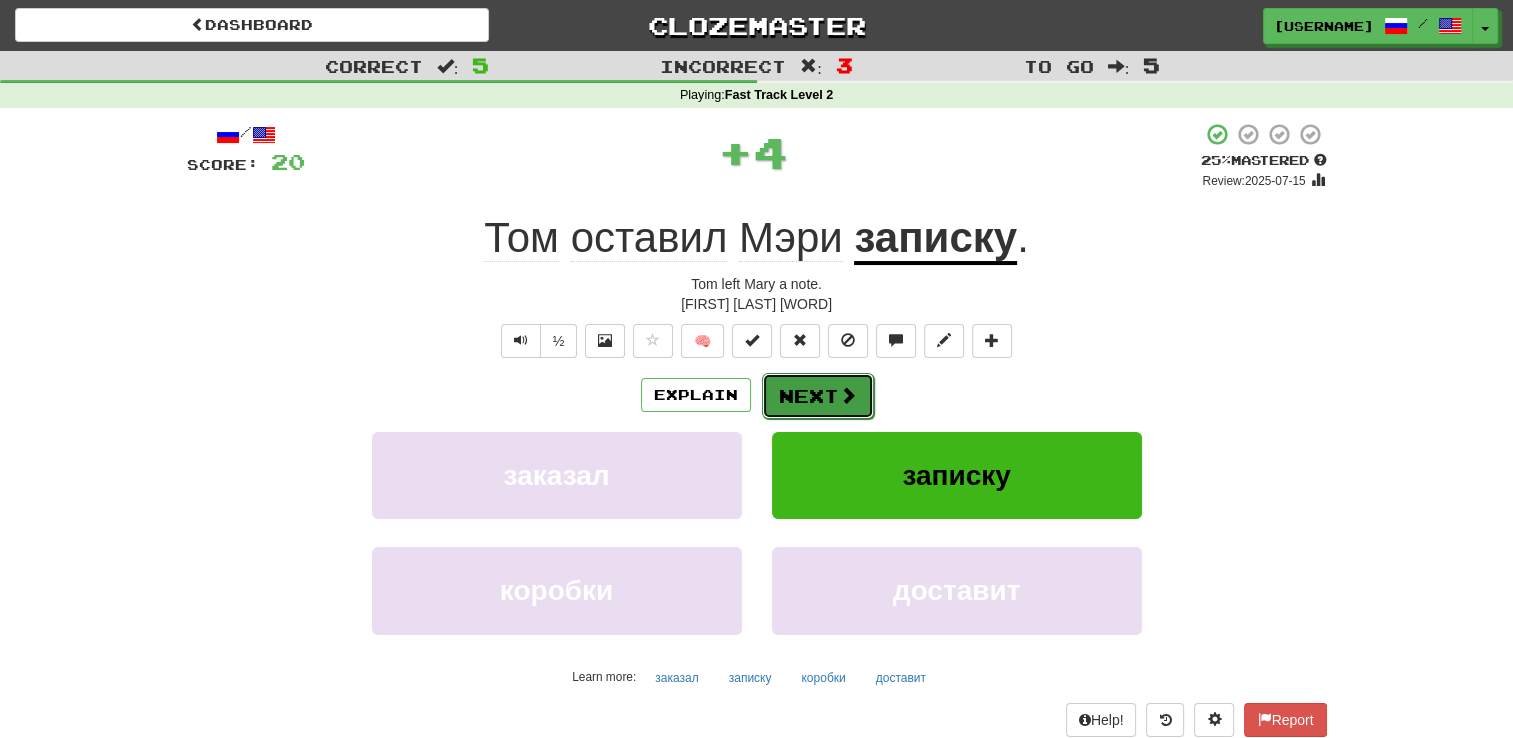 click on "Next" at bounding box center [818, 396] 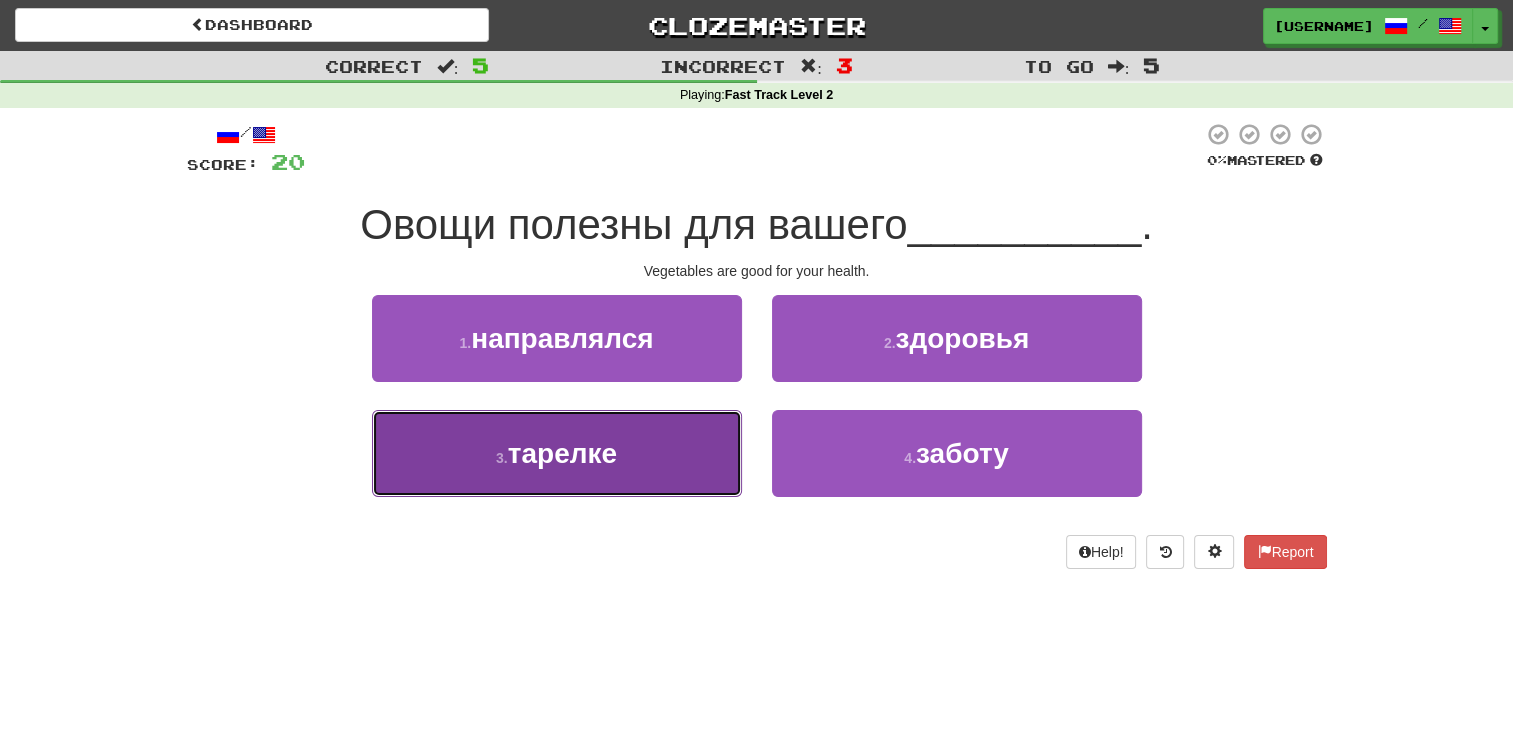 click on "3 .  тарелке" at bounding box center [557, 453] 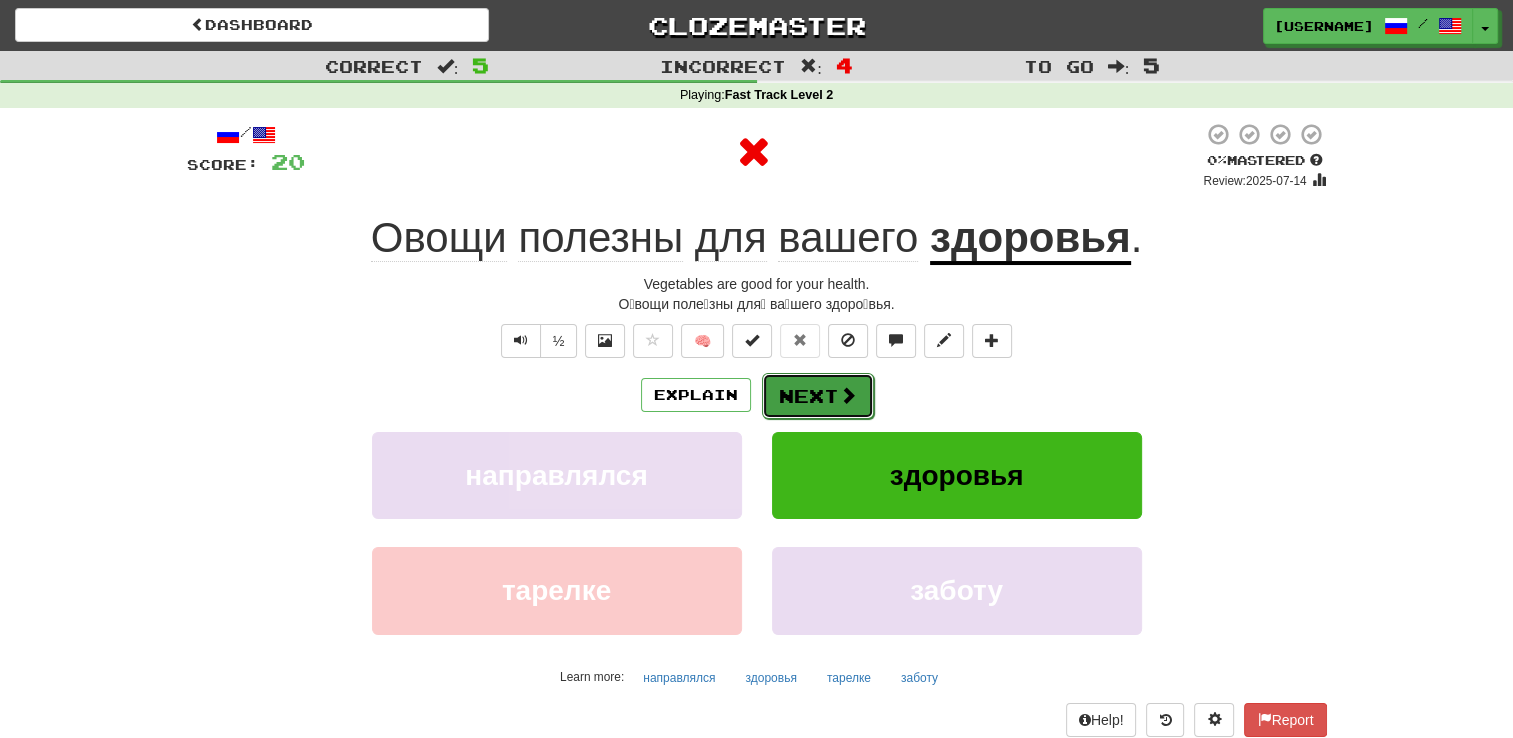 click on "Next" at bounding box center (818, 396) 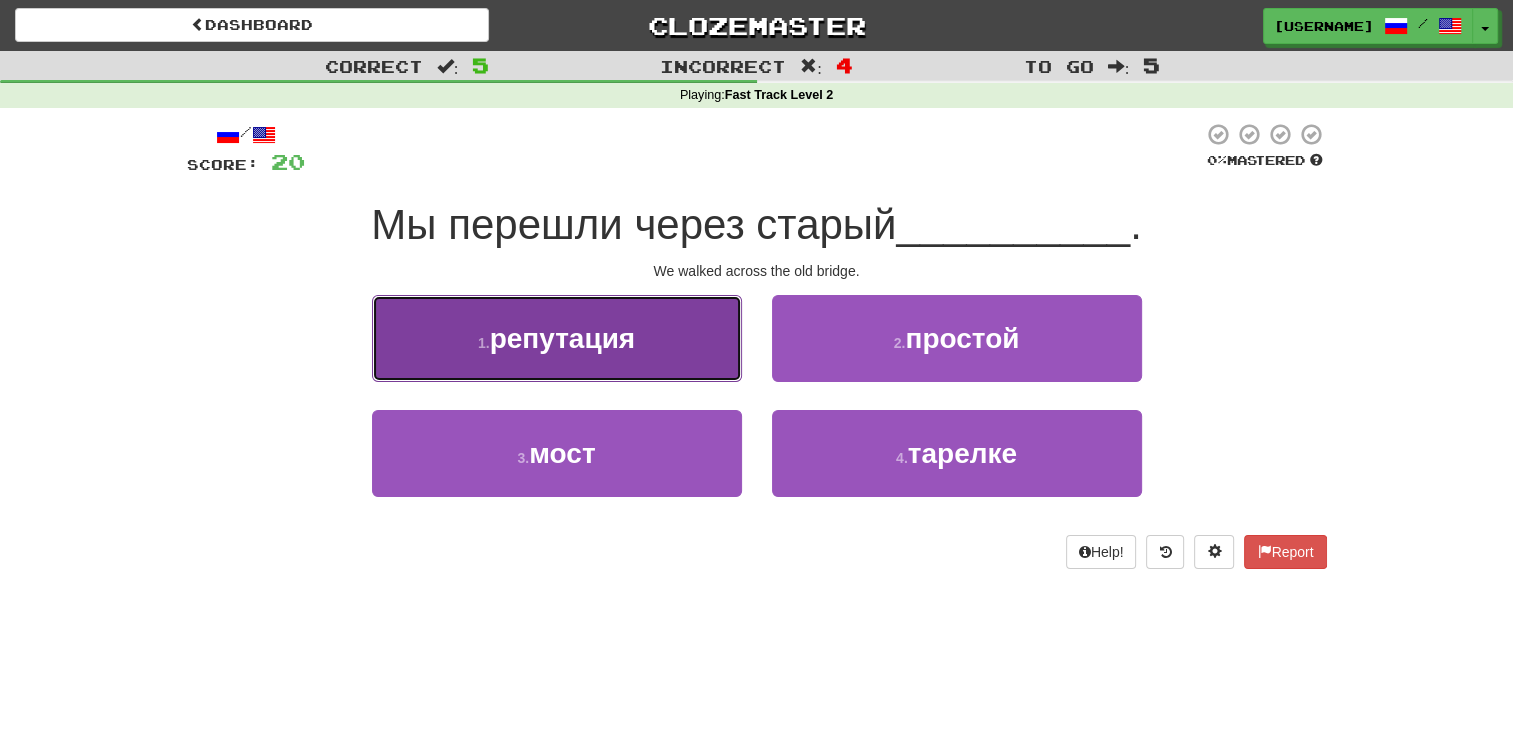 click on "1 .  репутация" at bounding box center (557, 338) 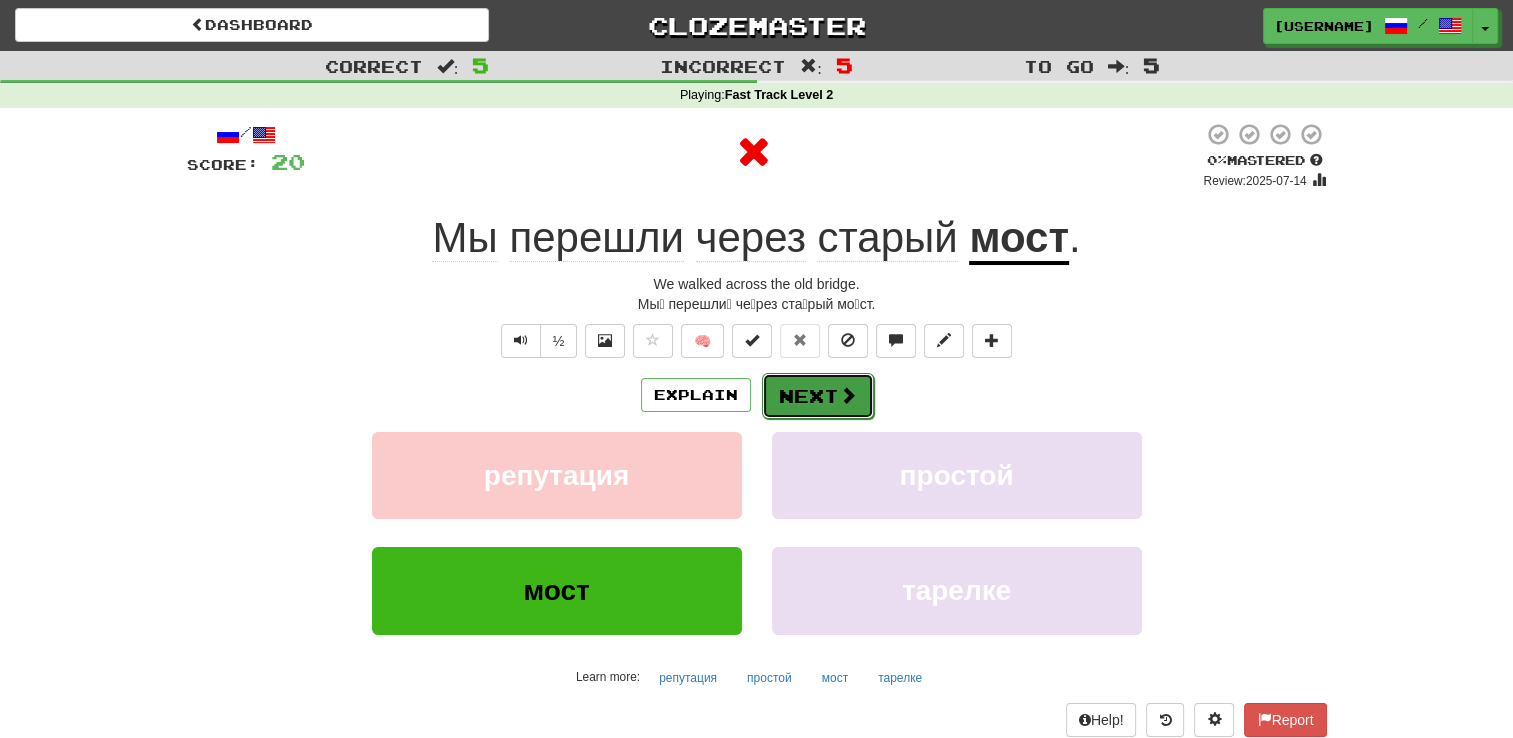 click on "Next" at bounding box center (818, 396) 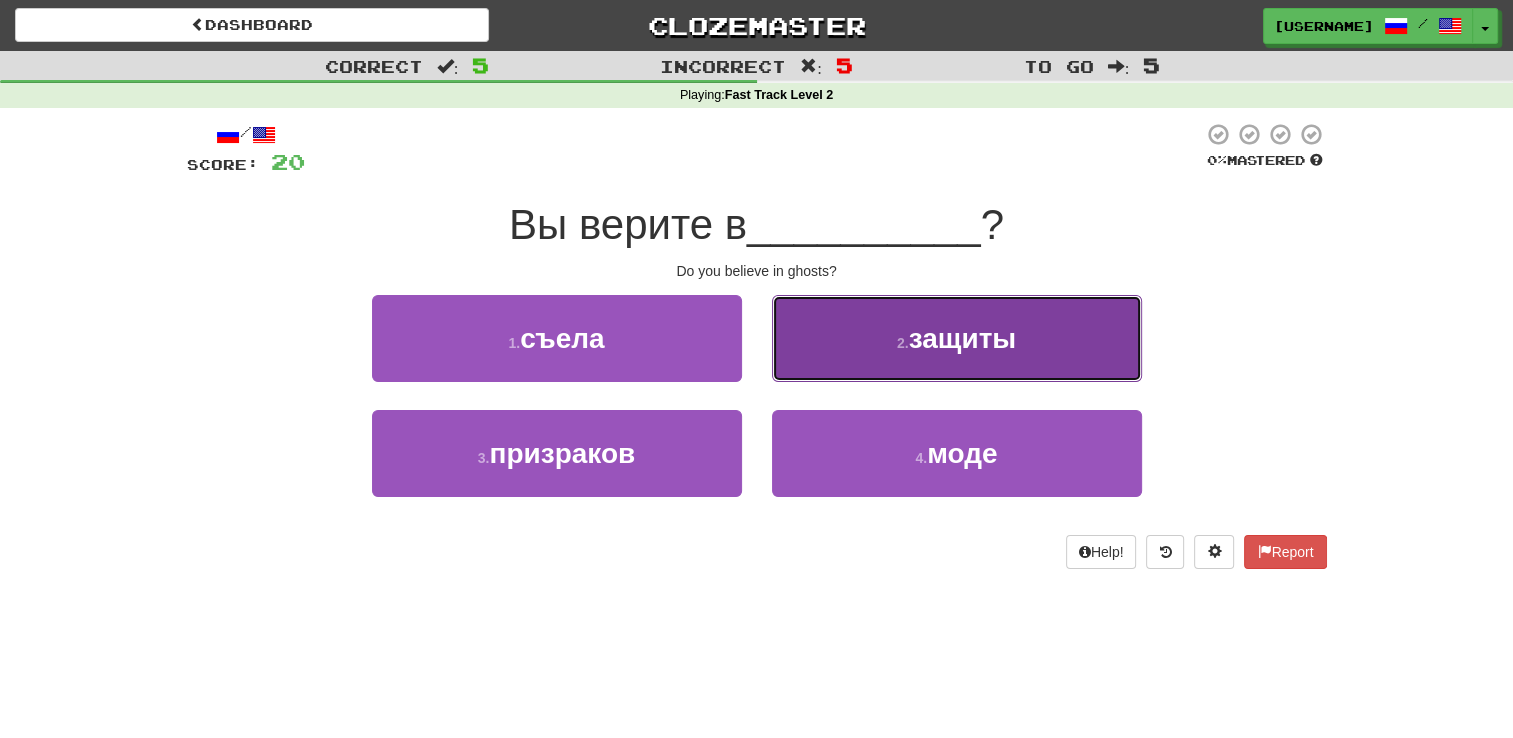 click on "2 .  защиты" at bounding box center (957, 338) 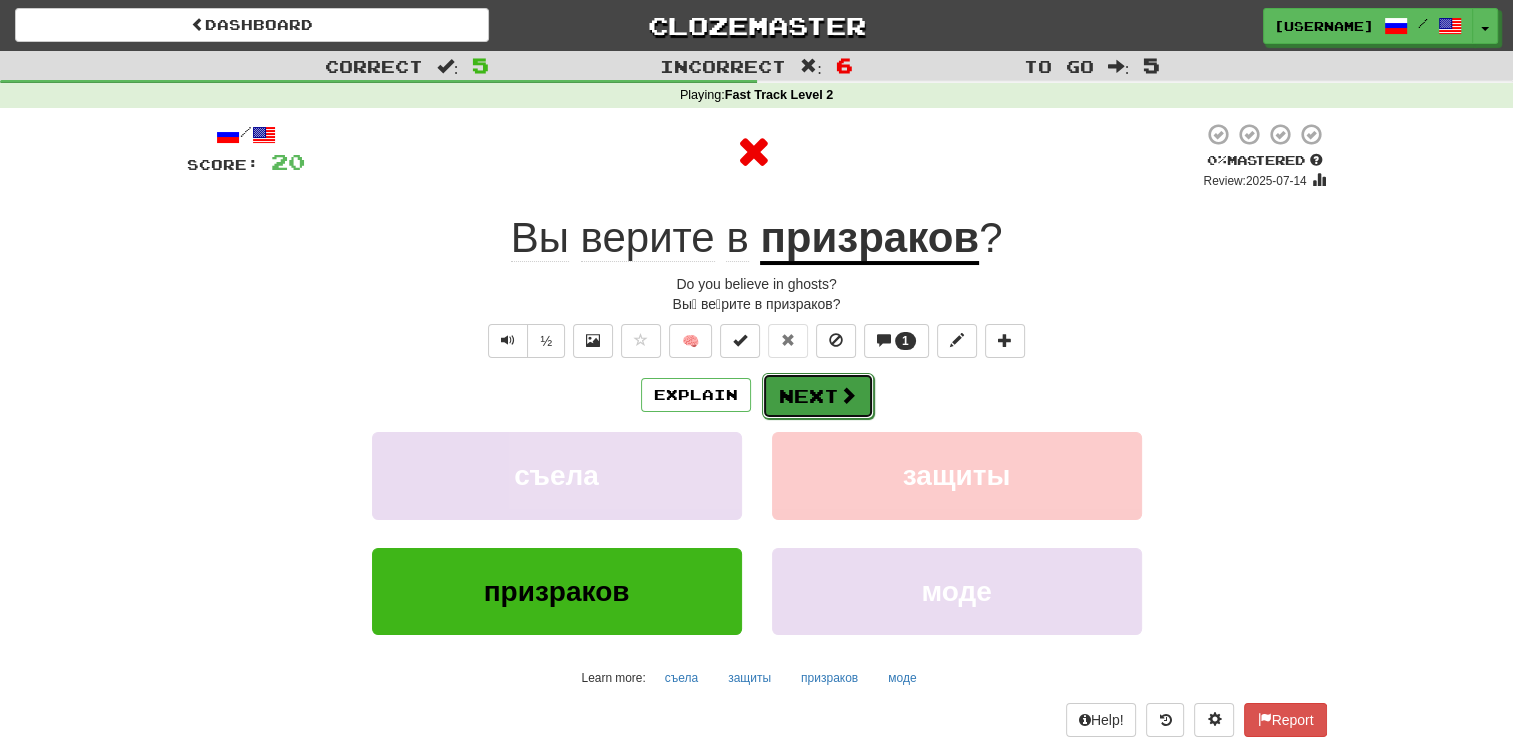 click on "Next" at bounding box center (818, 396) 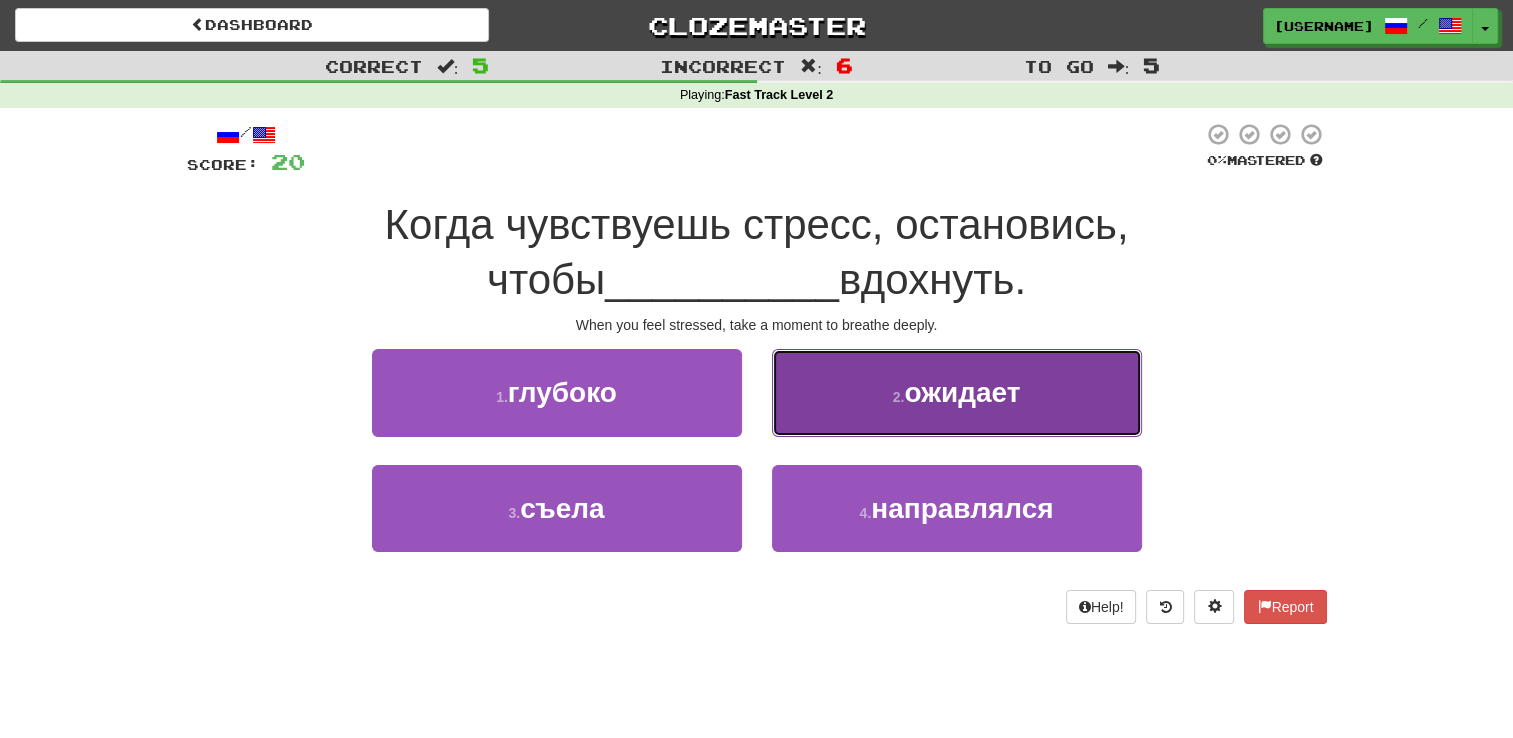 click on "2 .  ожидает" at bounding box center [957, 392] 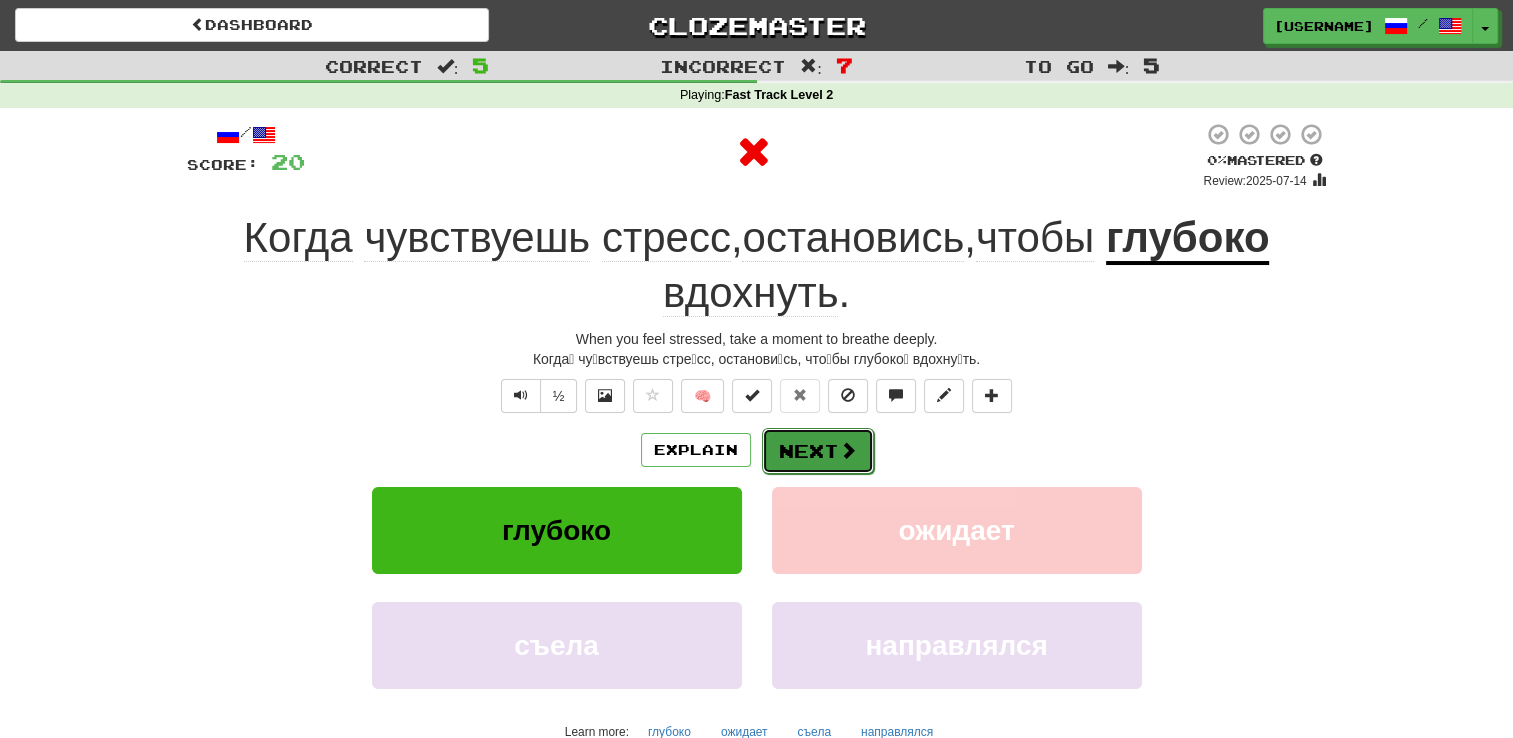 click on "Next" at bounding box center (818, 451) 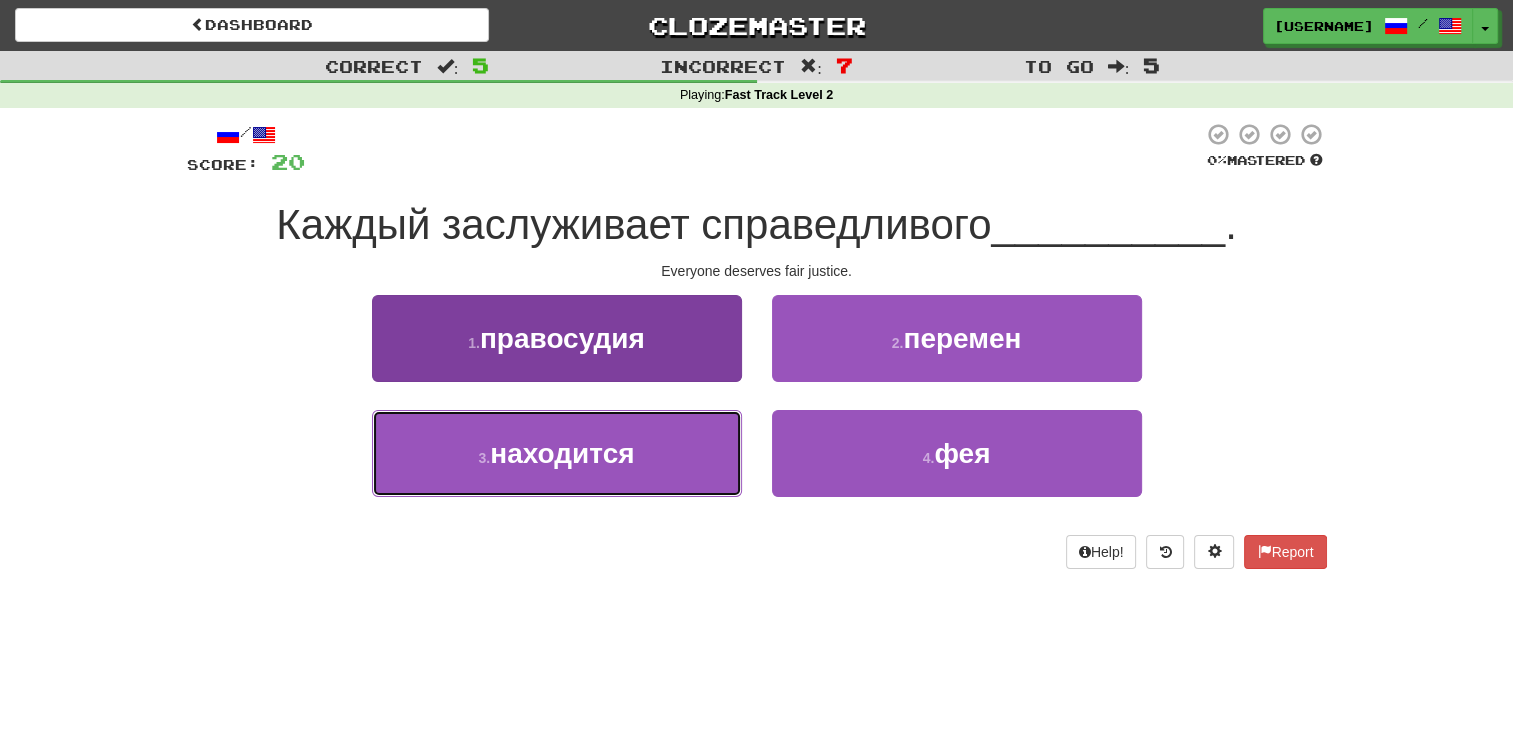 click on "3 .  находится" at bounding box center (557, 453) 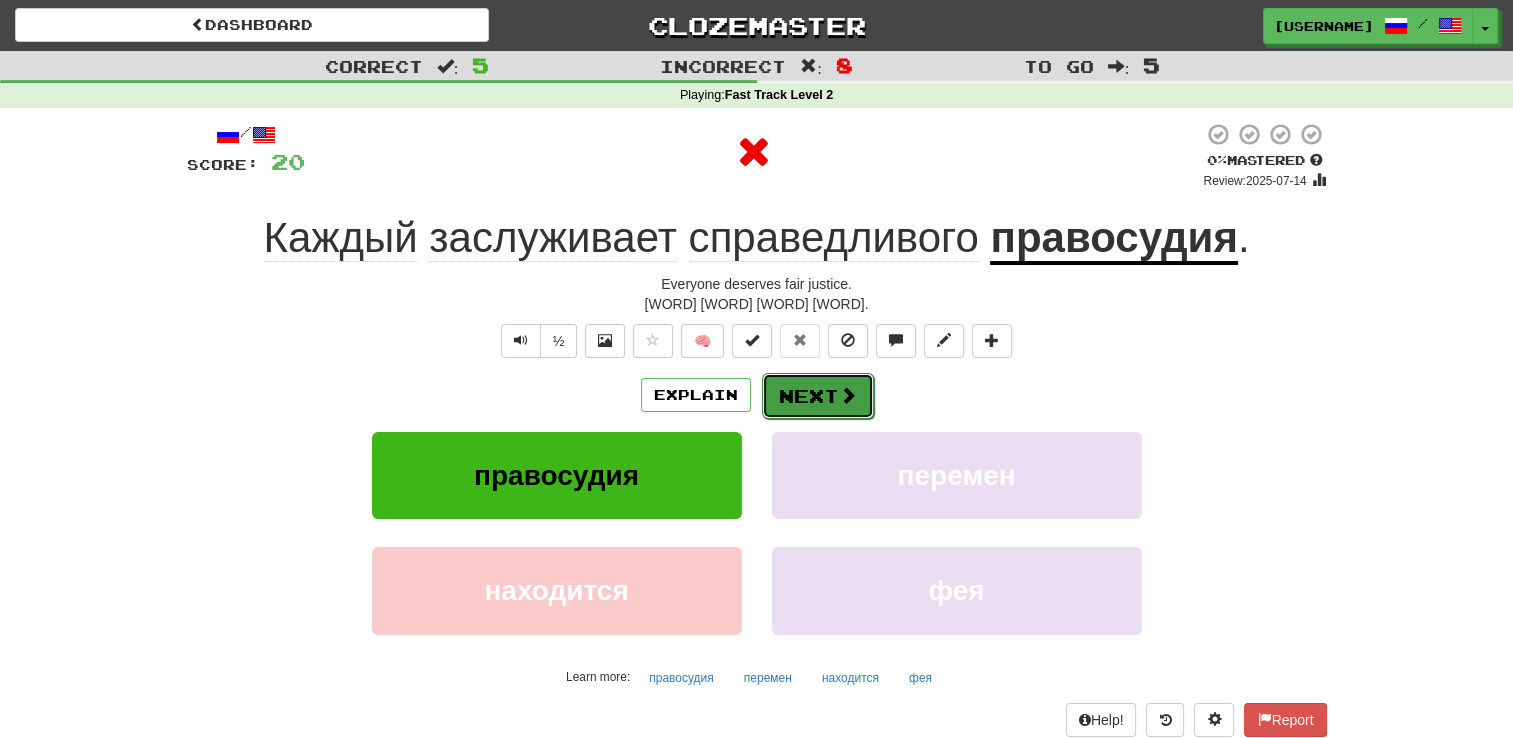 click on "Next" at bounding box center [818, 396] 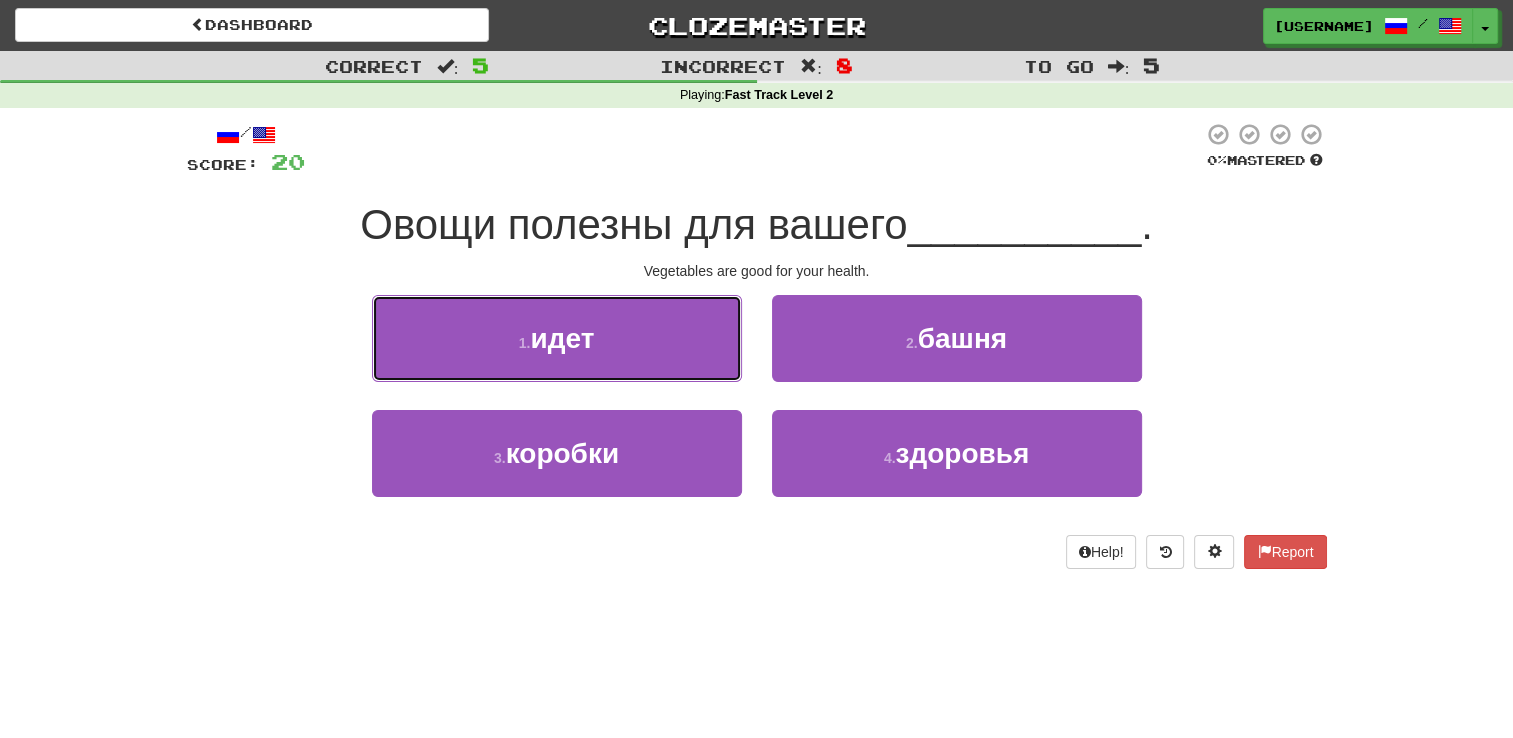 click on "1 .  идет" at bounding box center [557, 338] 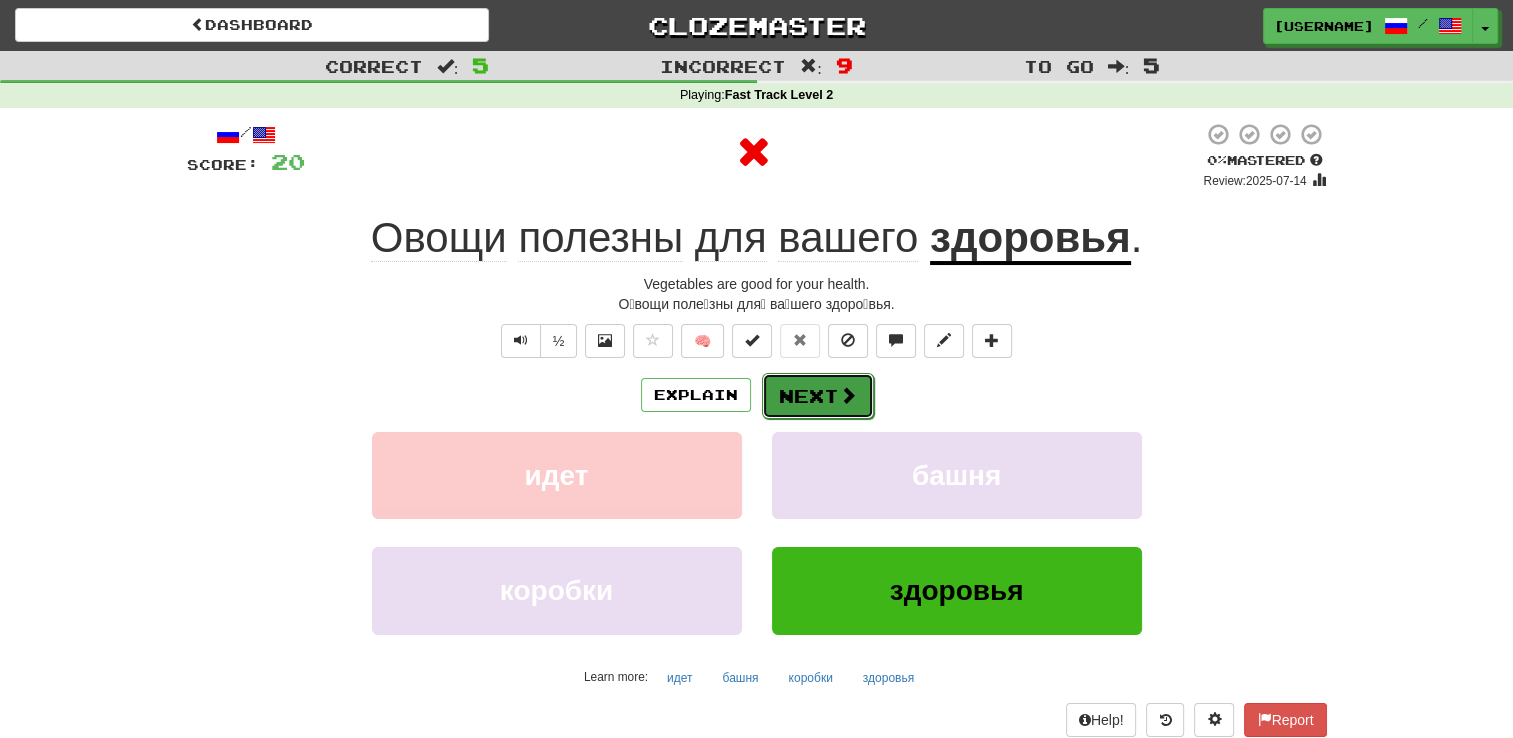 click on "Next" at bounding box center (818, 396) 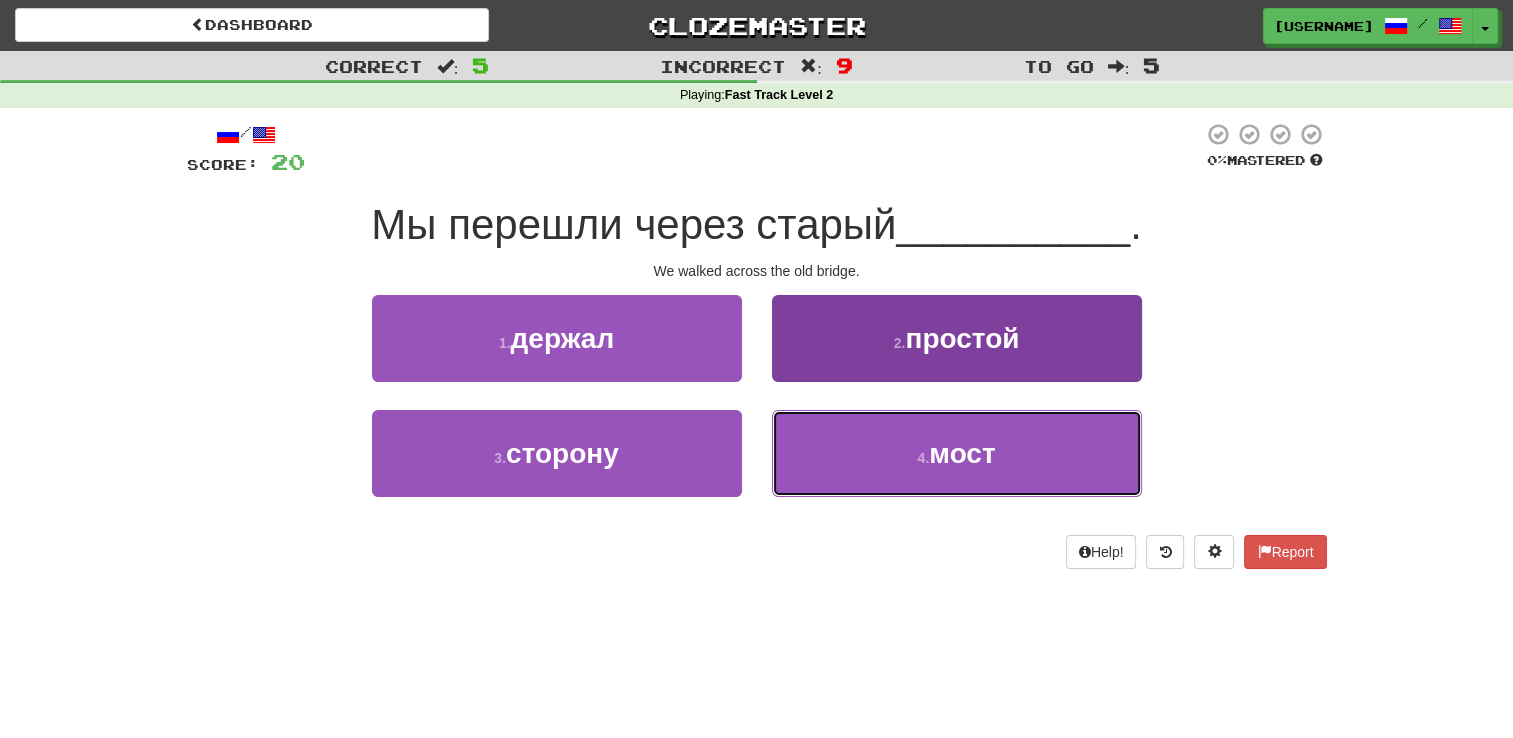 click on "4 .  мост" at bounding box center (957, 453) 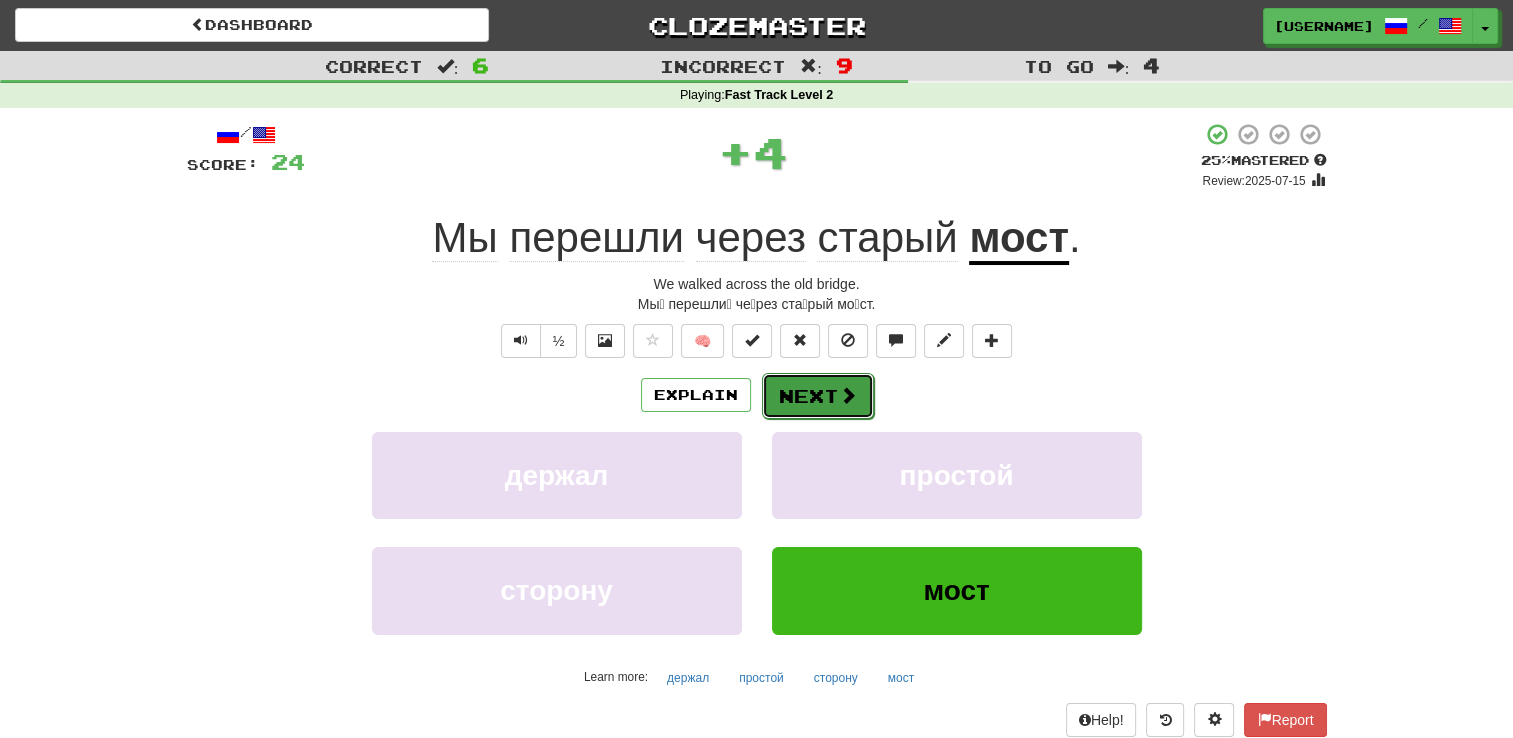 click on "Next" at bounding box center (818, 396) 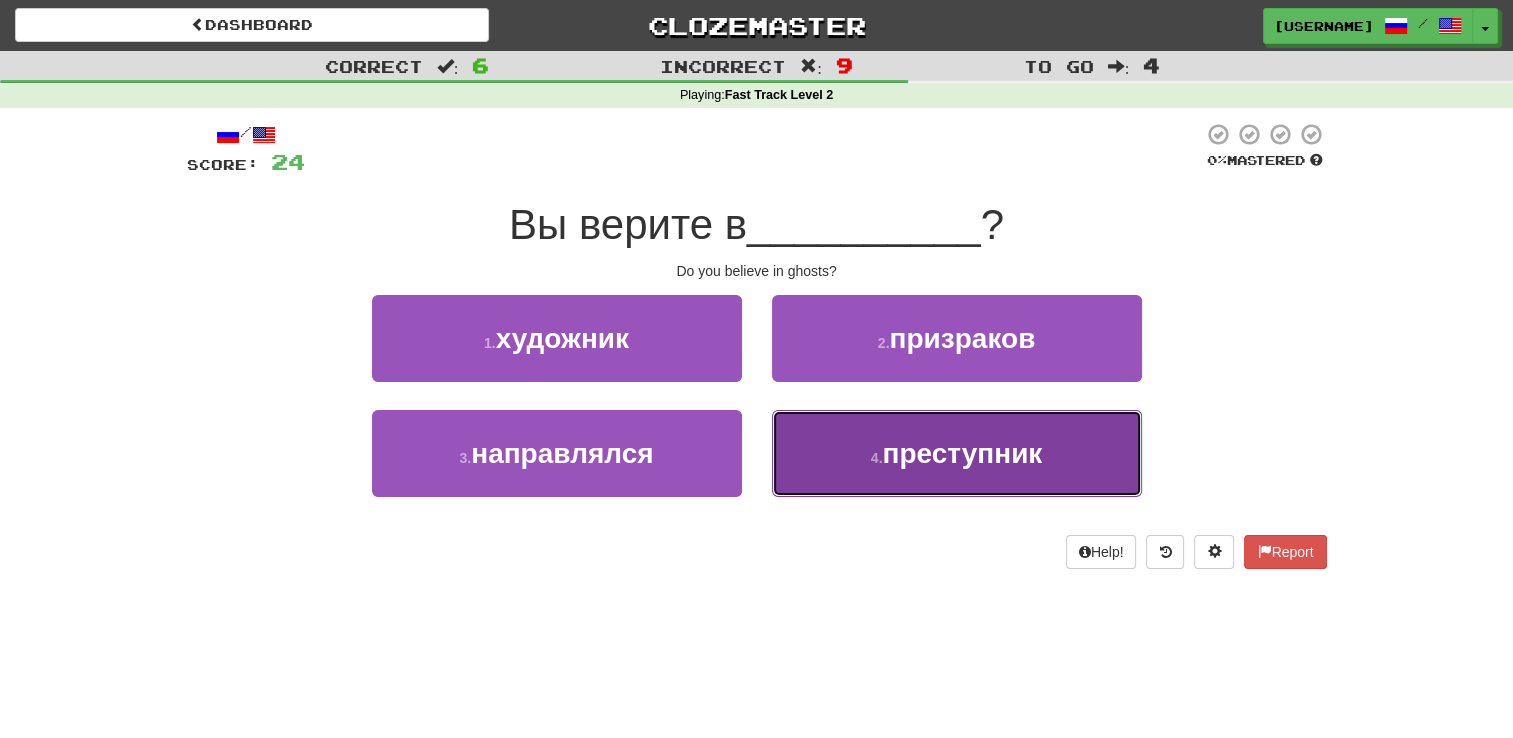 click on "4 .  преступник" at bounding box center [957, 453] 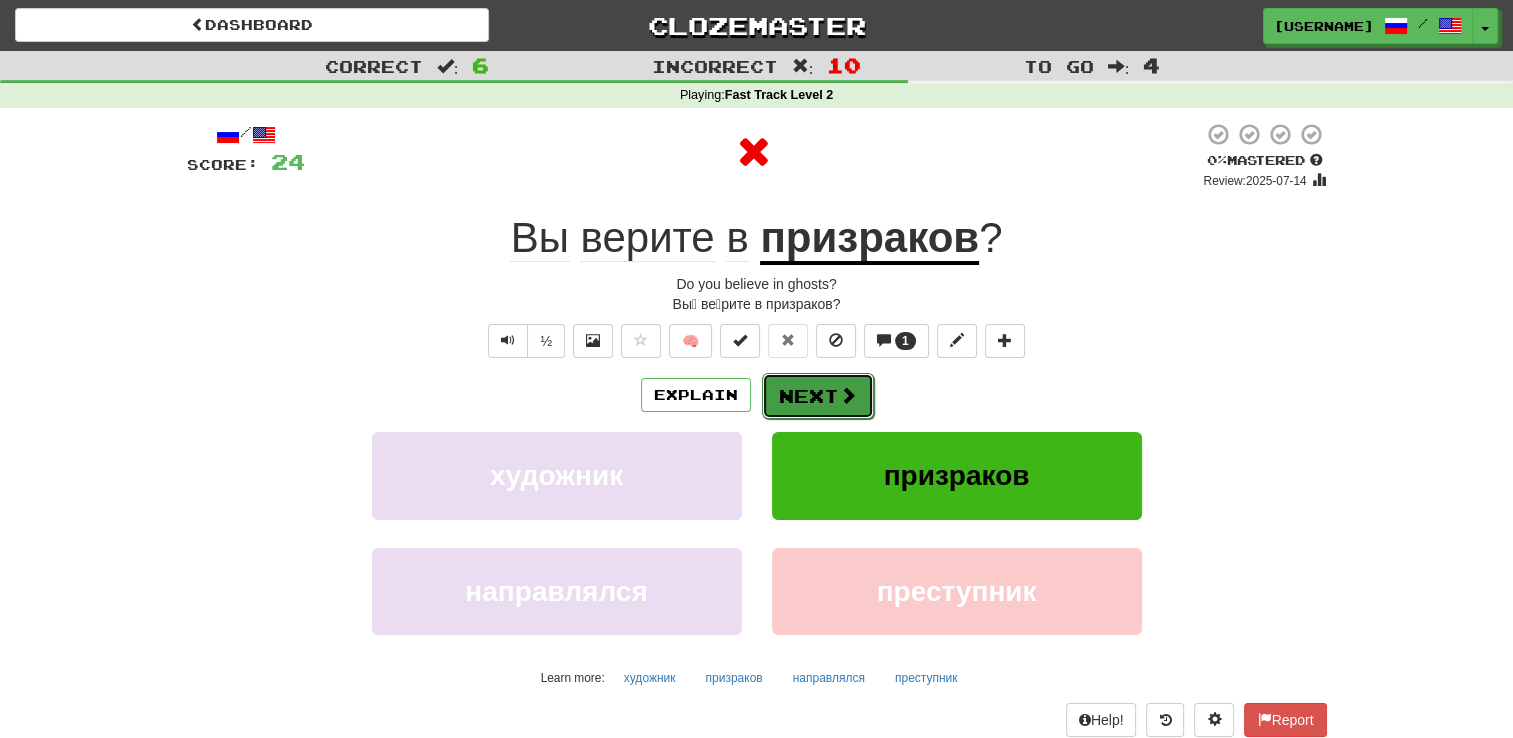 click on "Next" at bounding box center [818, 396] 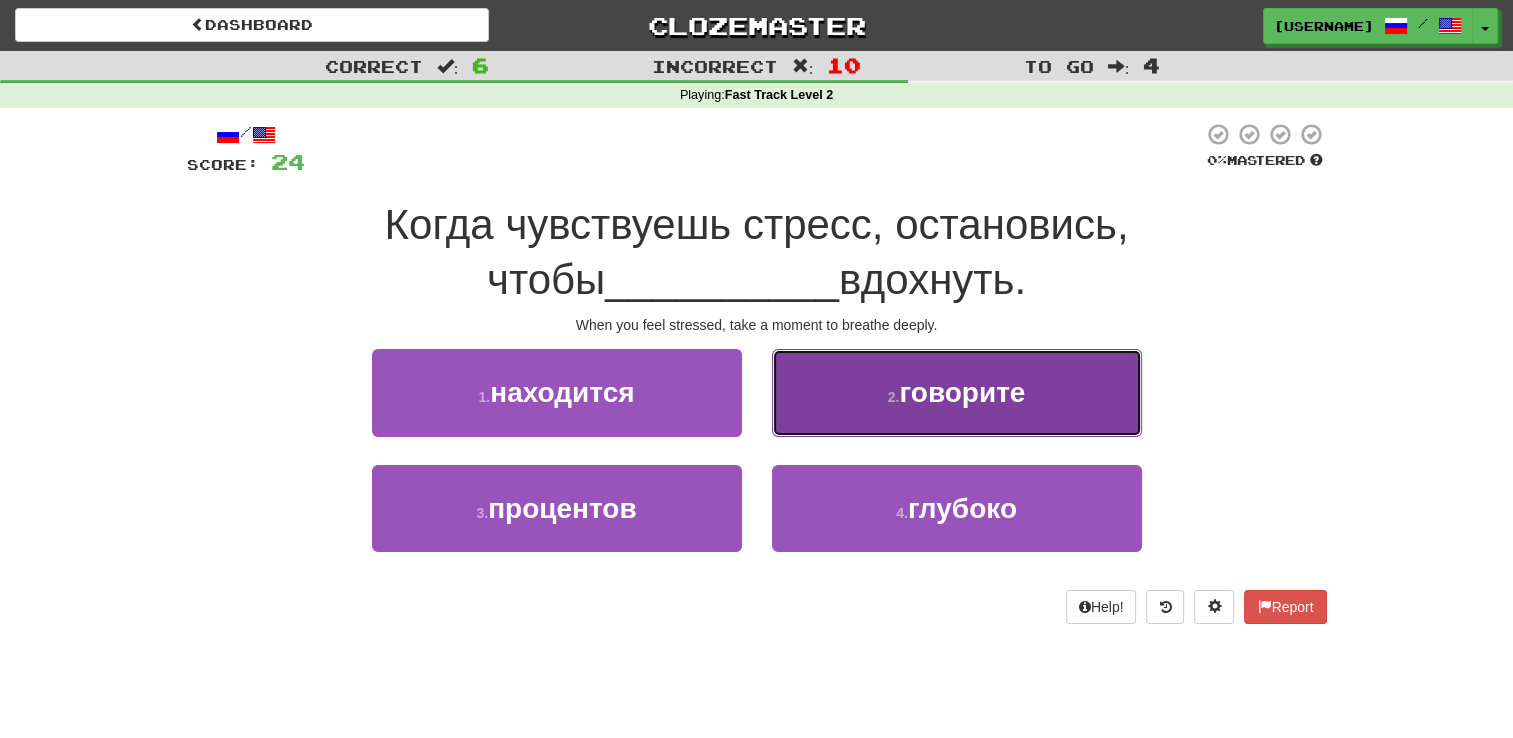 click on "2 ." at bounding box center (894, 397) 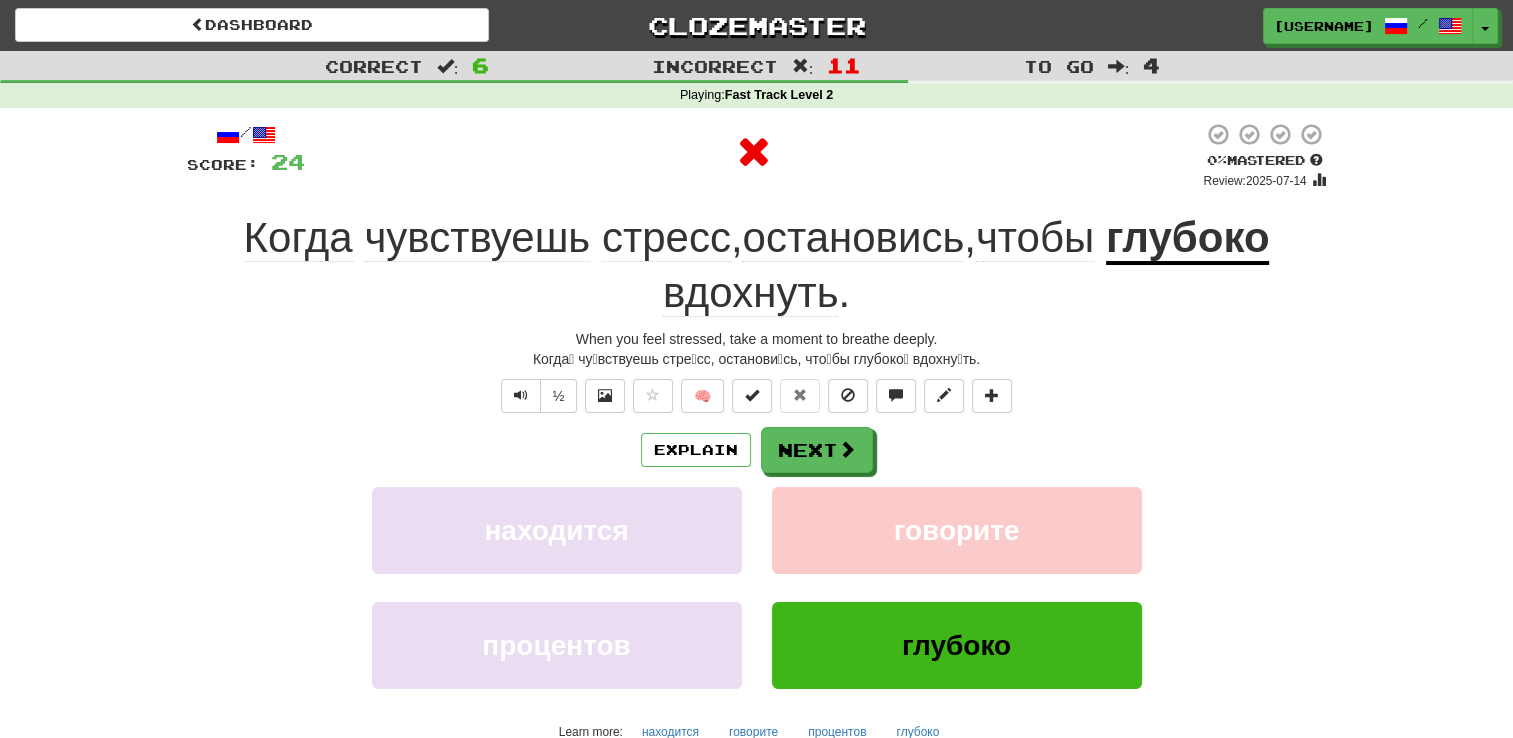 click on "½ 🧠" at bounding box center (757, 396) 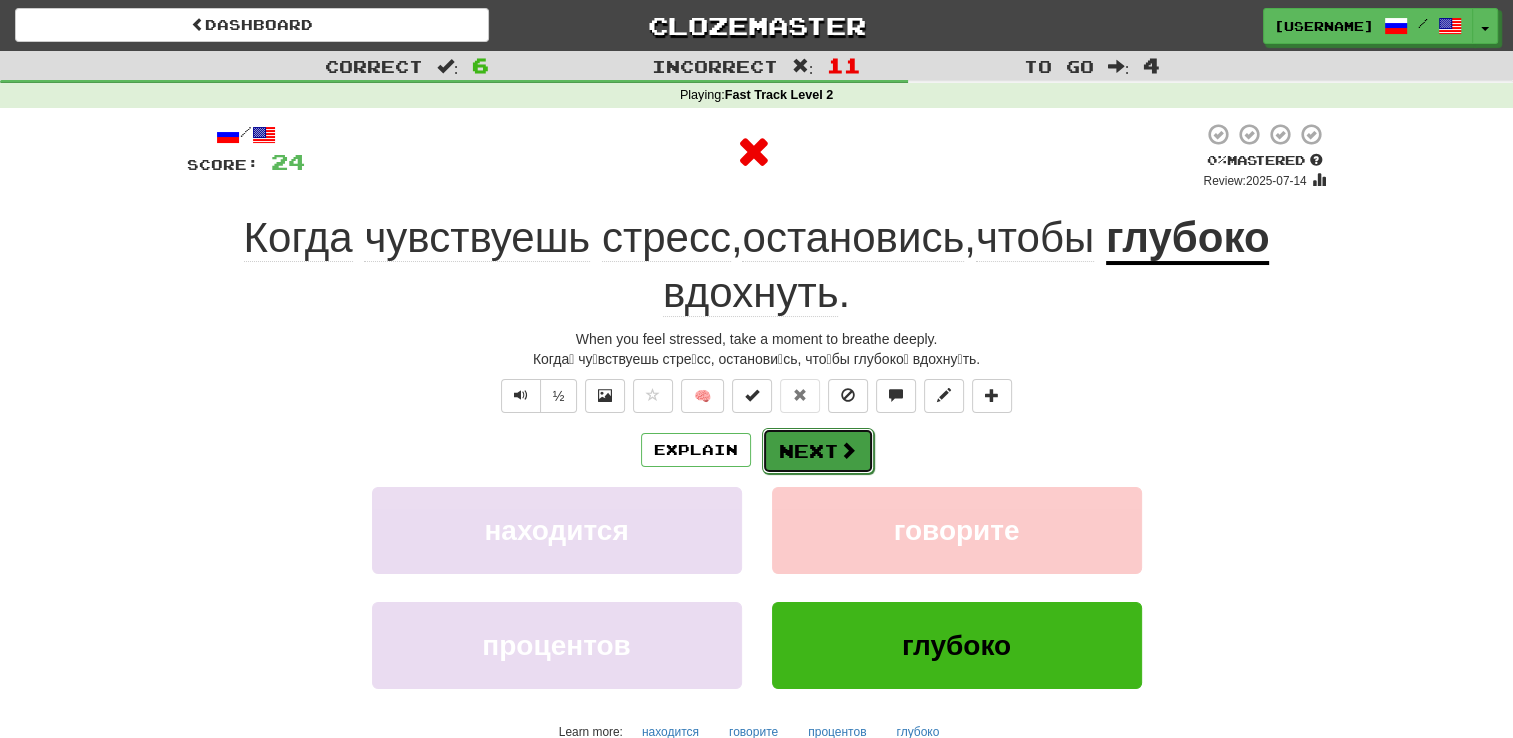click at bounding box center [848, 450] 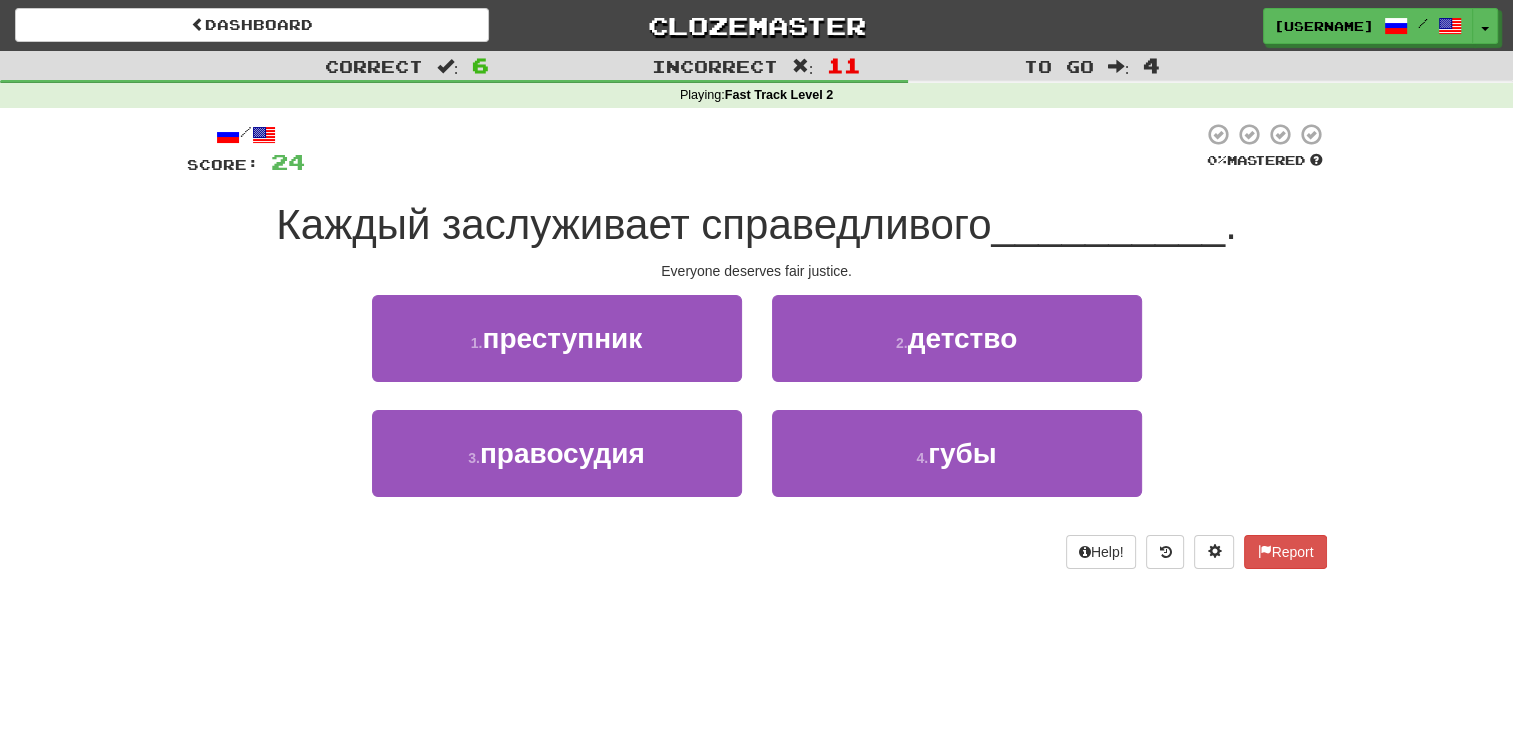 click on "2 .  детство" at bounding box center [957, 352] 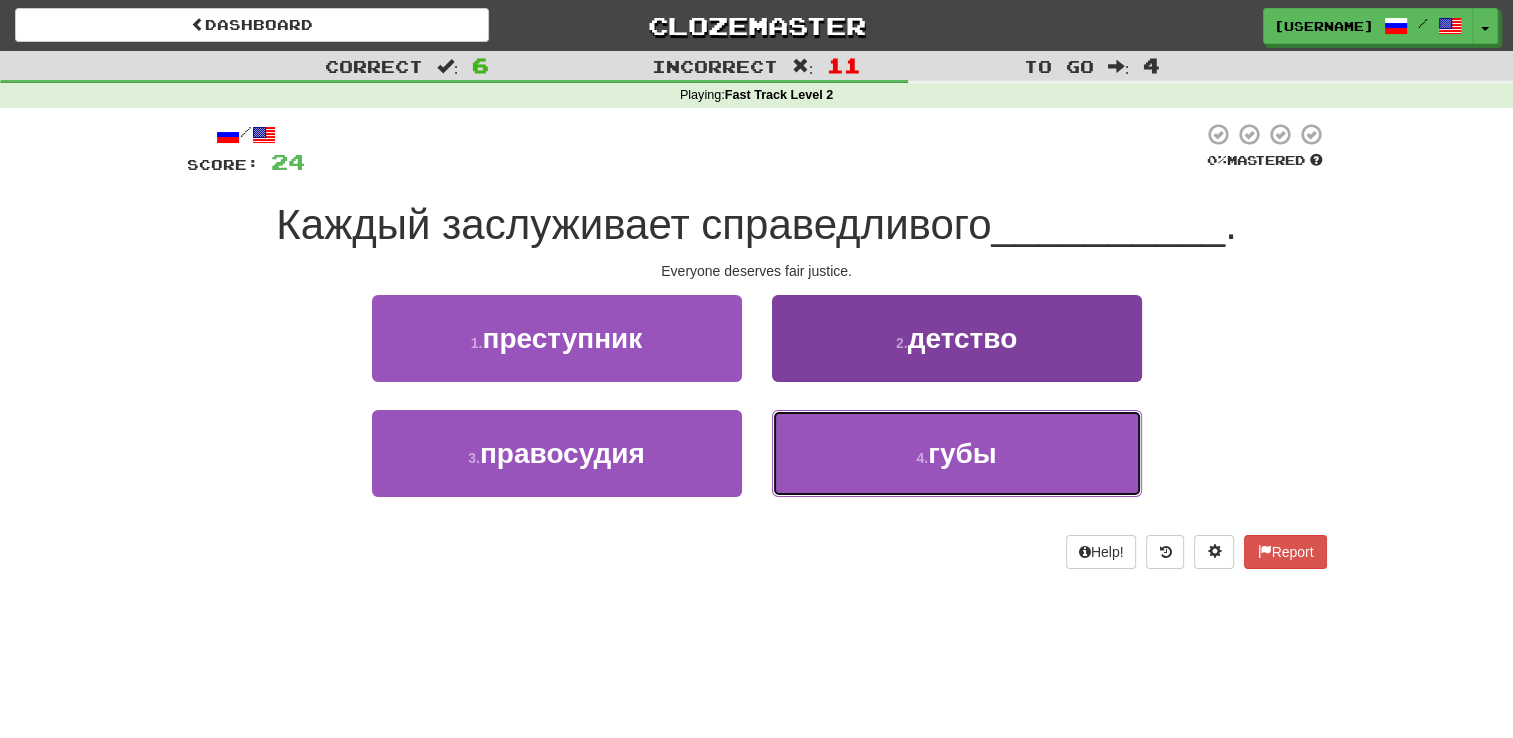 click on "4 .  губы" at bounding box center (957, 453) 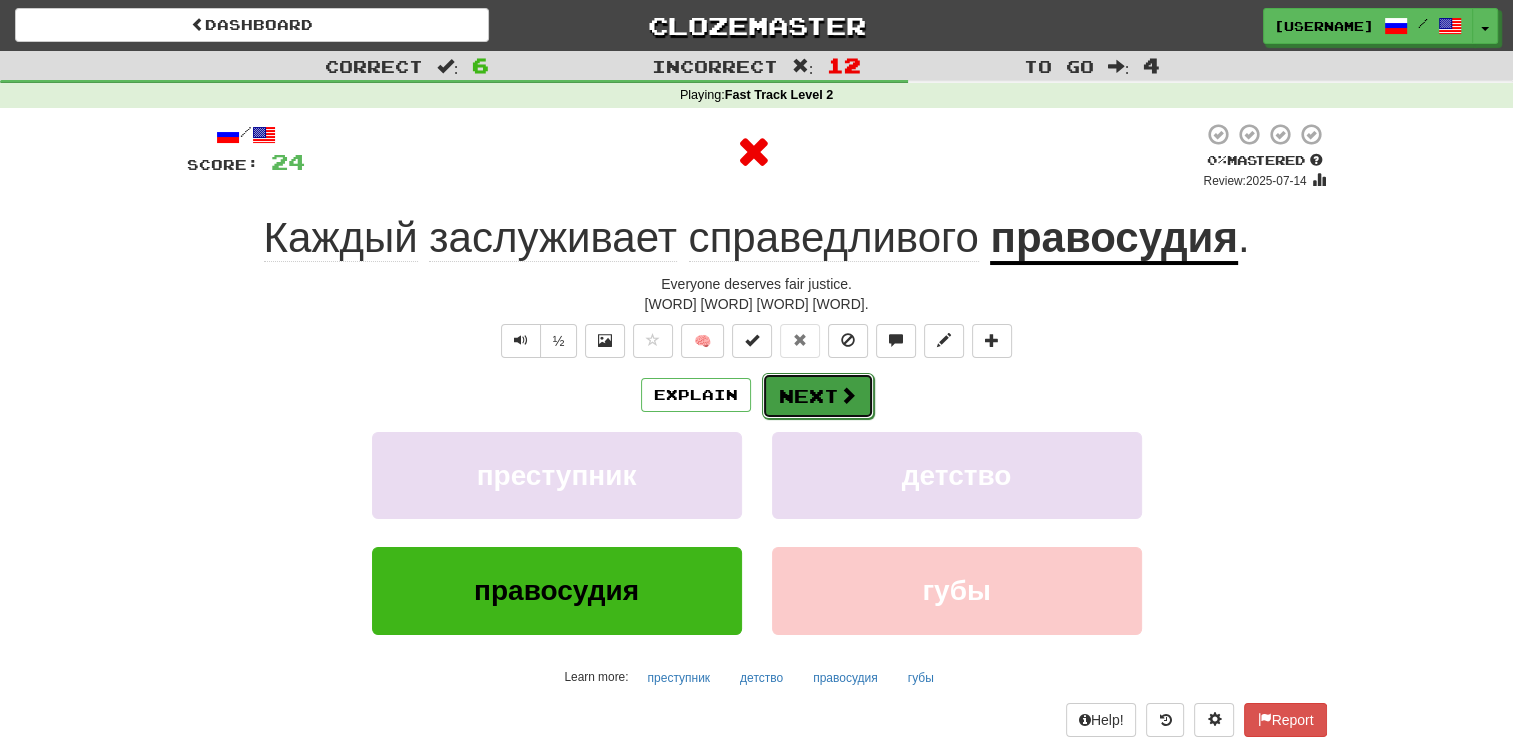 click on "Next" at bounding box center [818, 396] 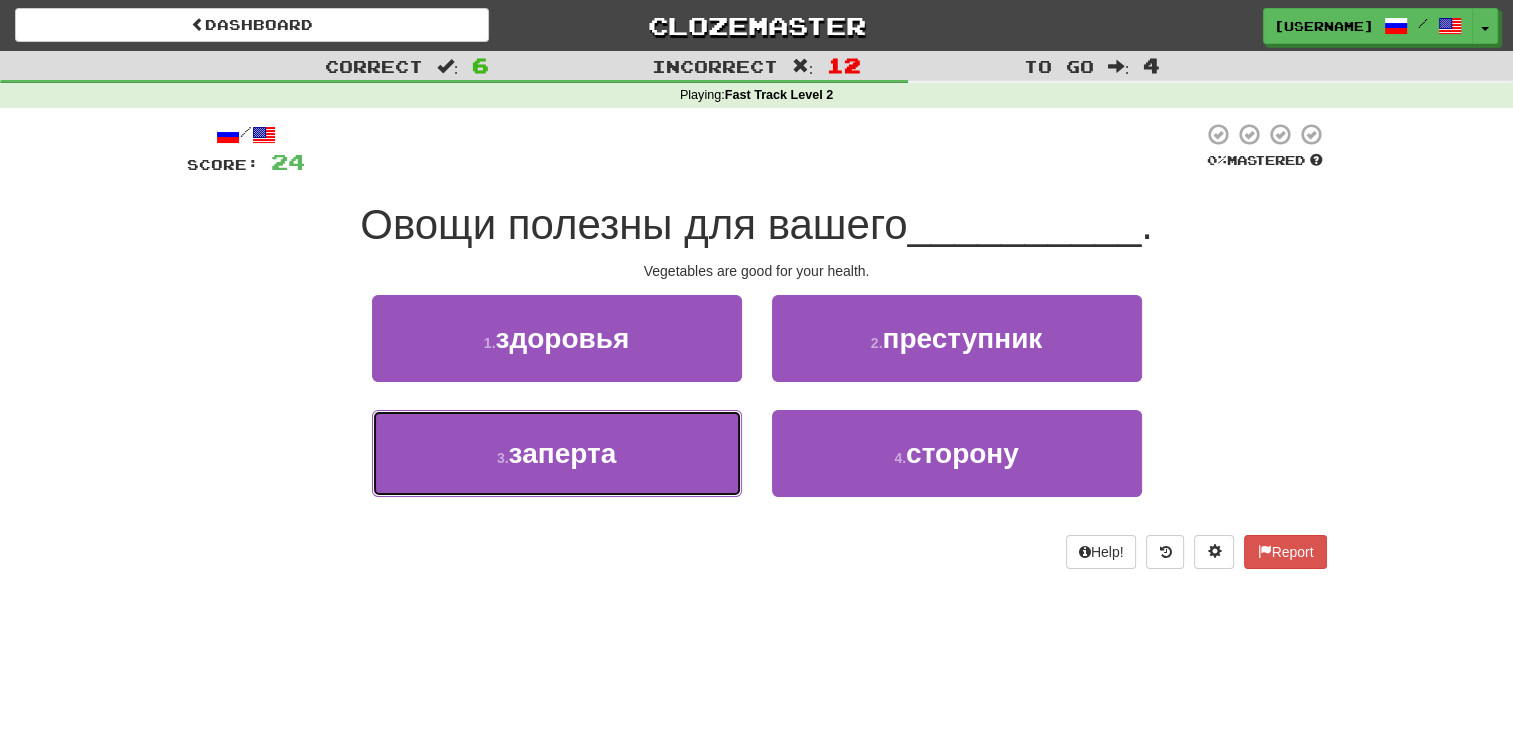 click on "3 .  заперта" at bounding box center (557, 453) 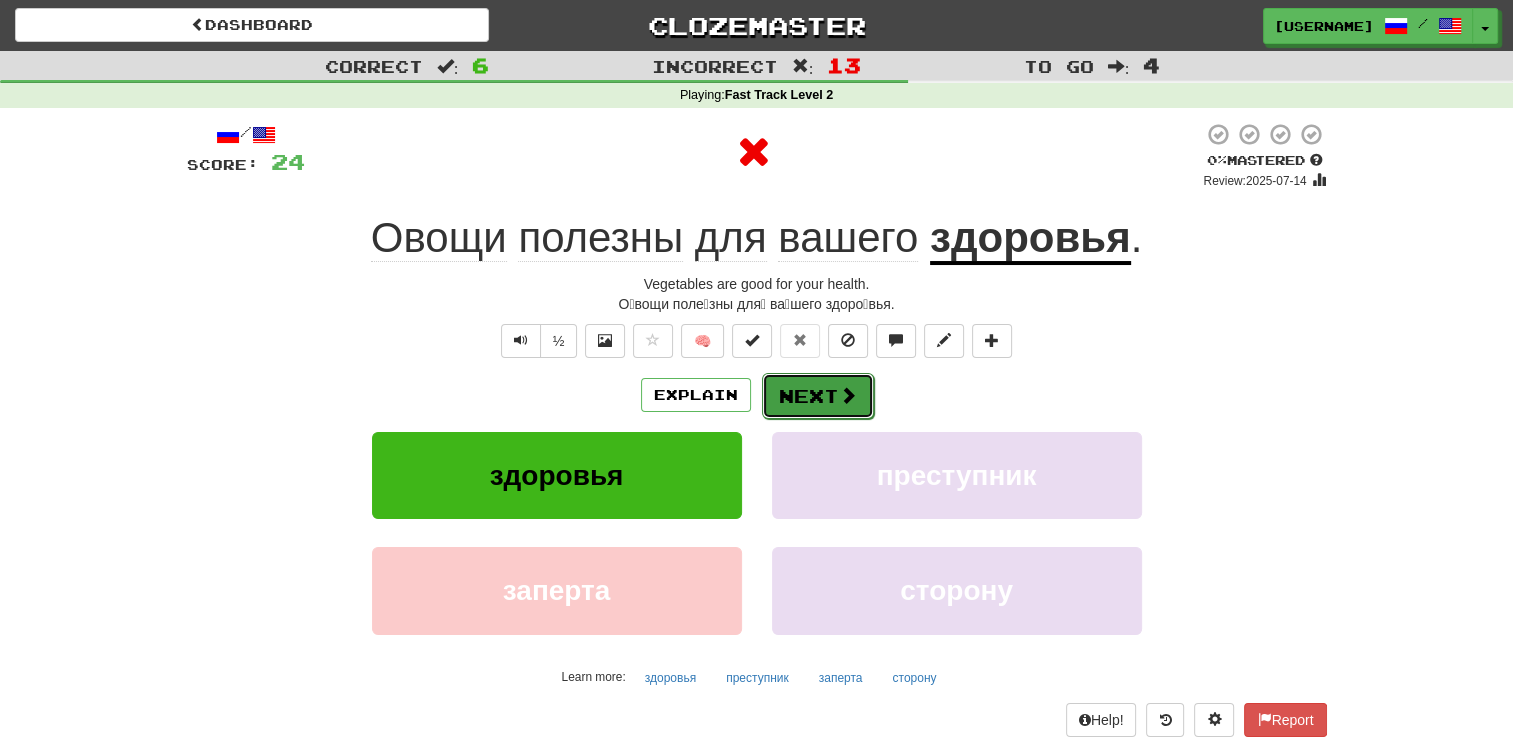 click on "Next" at bounding box center (818, 396) 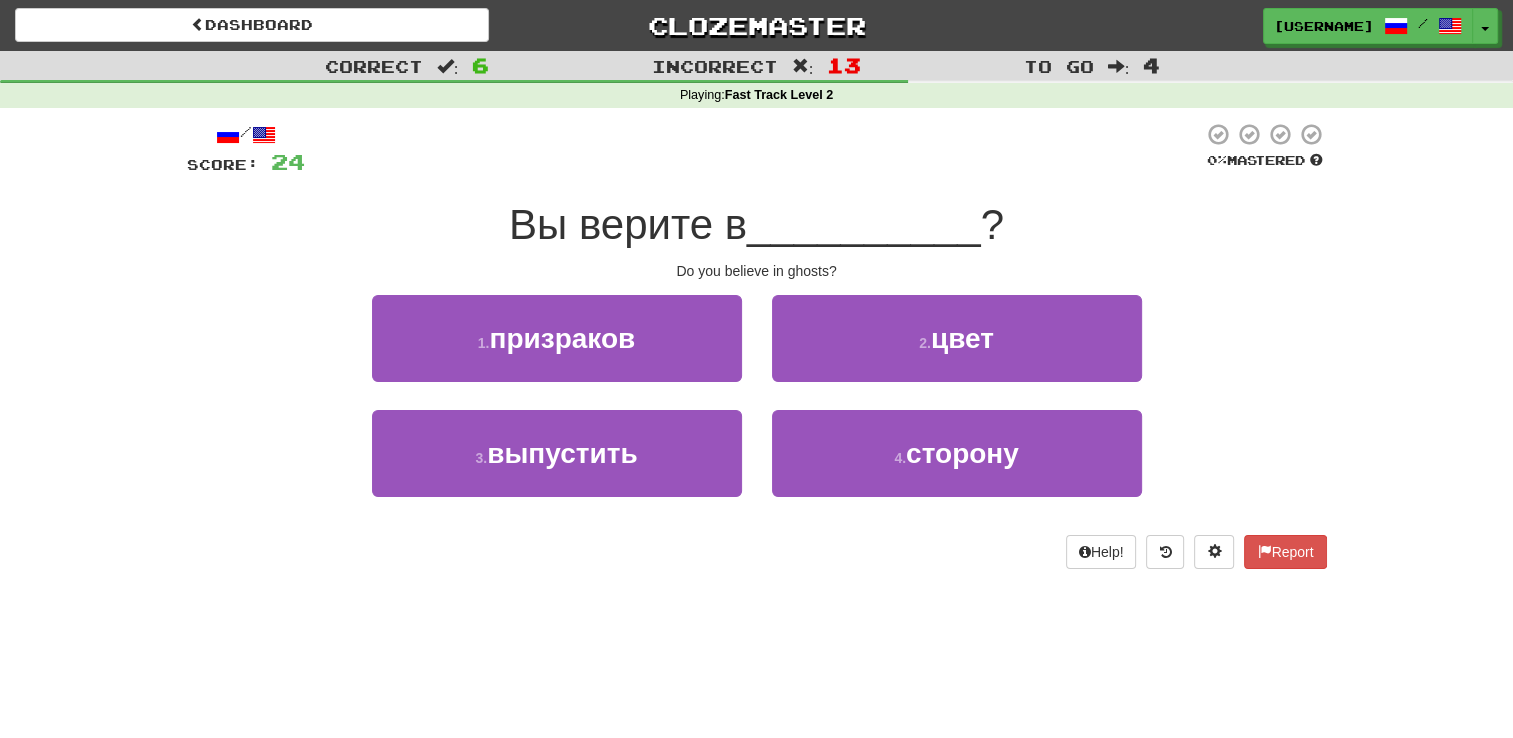 click on "1 .  призраков" at bounding box center [557, 352] 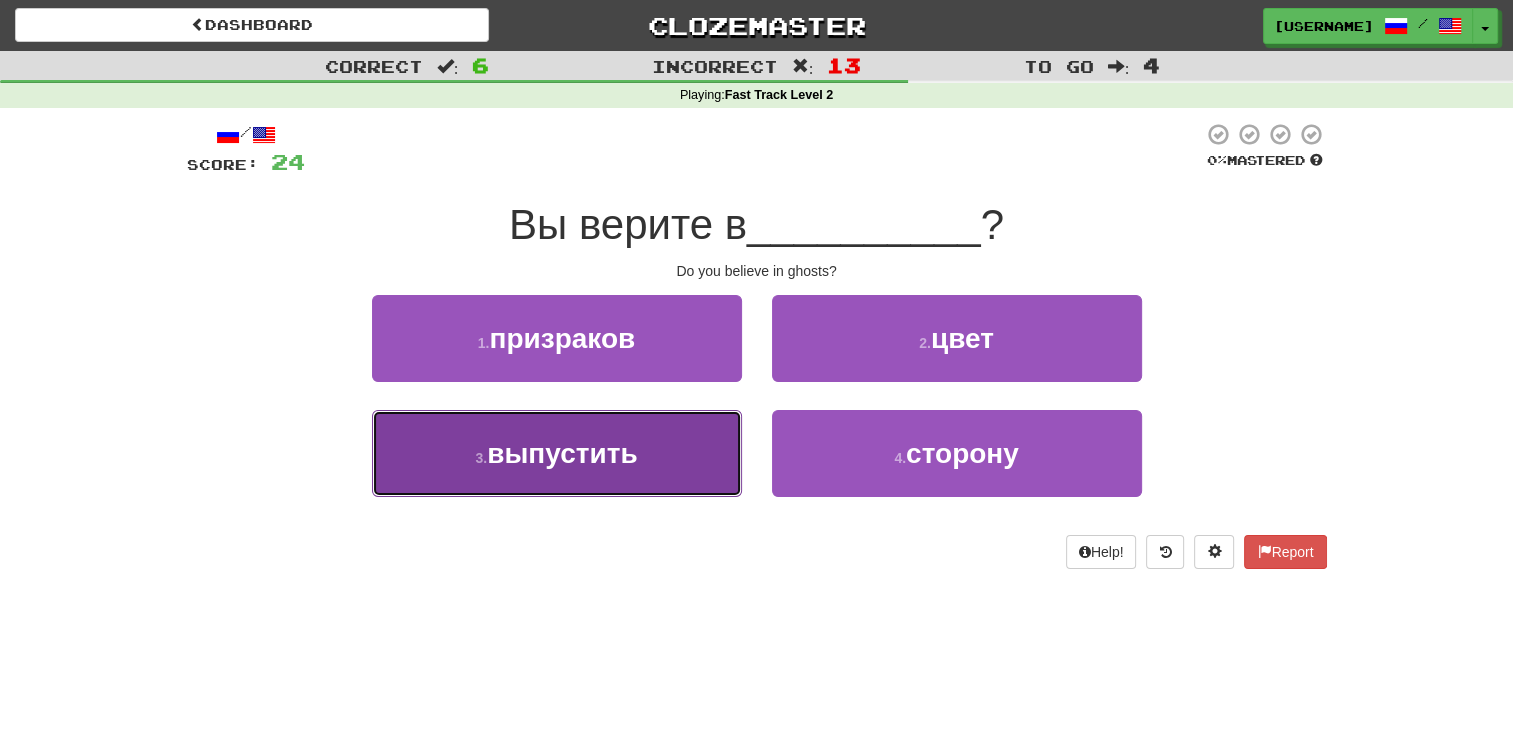 click on "3 .  выпустить" at bounding box center [557, 453] 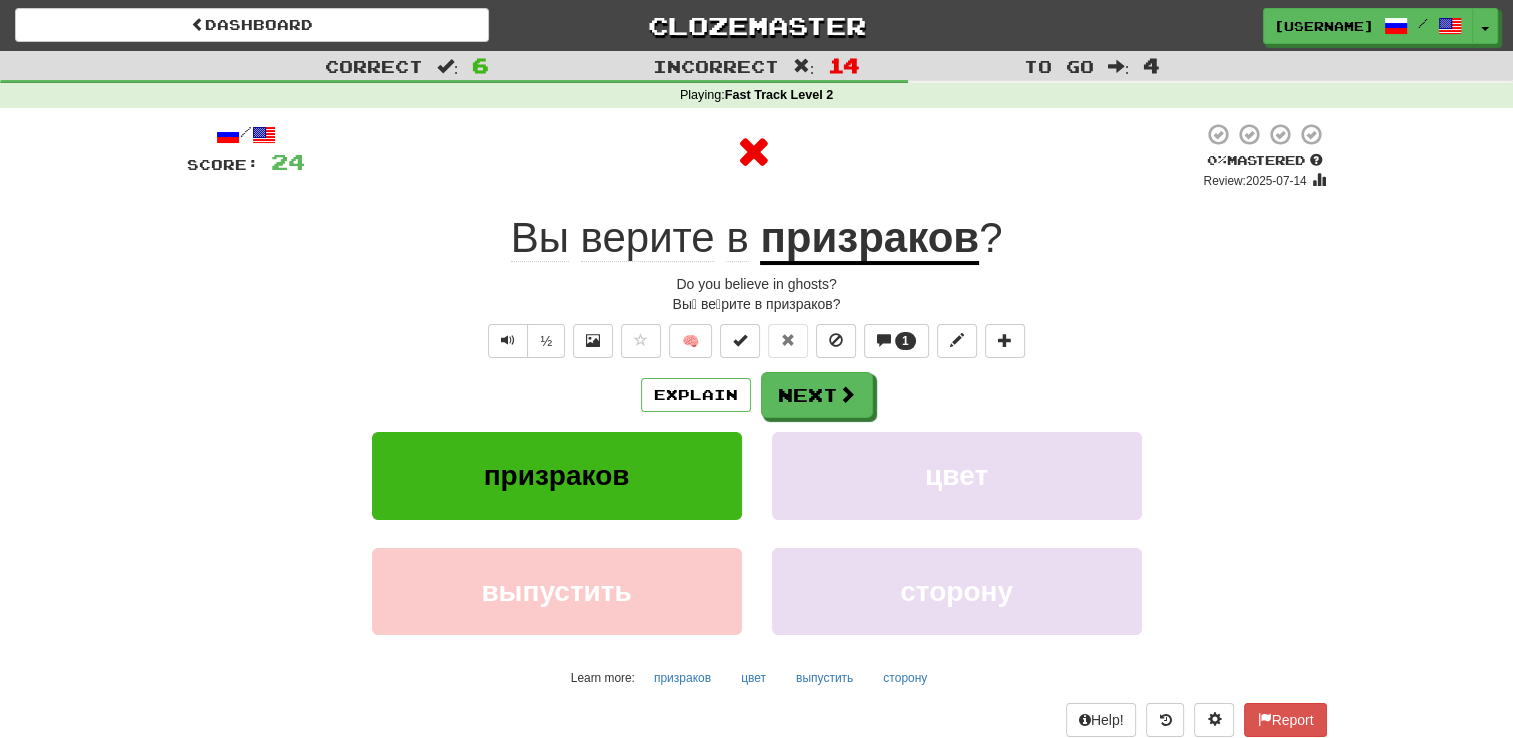 click on "/ Score: 24 0 % Mastered Review: 2025-07-14 Вы верите в призраков? Do you believe in ghosts? Вы́ ве́рите в призраков? ½ 🧠 1 Explain Next призраков цвет выпустить сторону Learn more: призраков цвет выпустить сторону Help! Report" at bounding box center [757, 429] 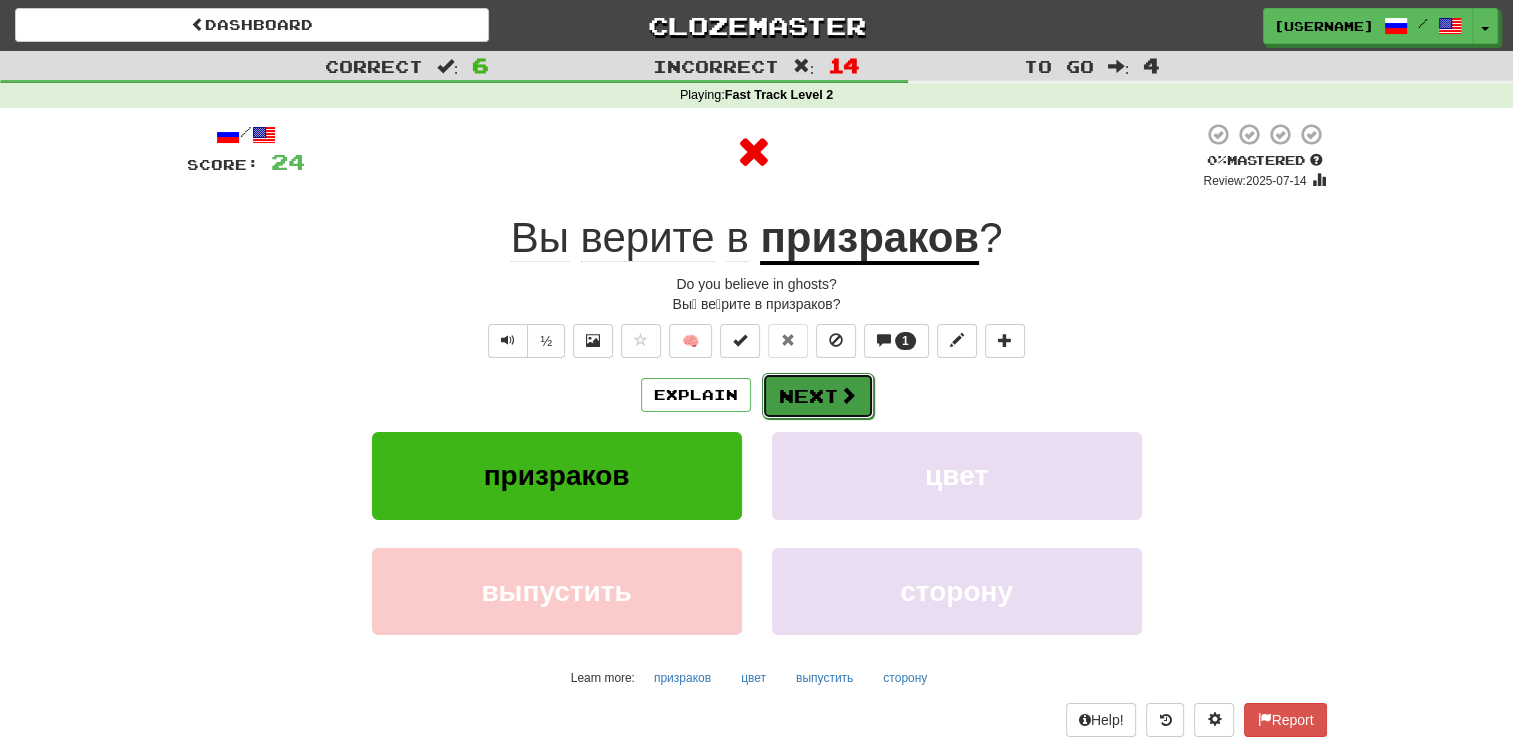 click on "Next" at bounding box center [818, 396] 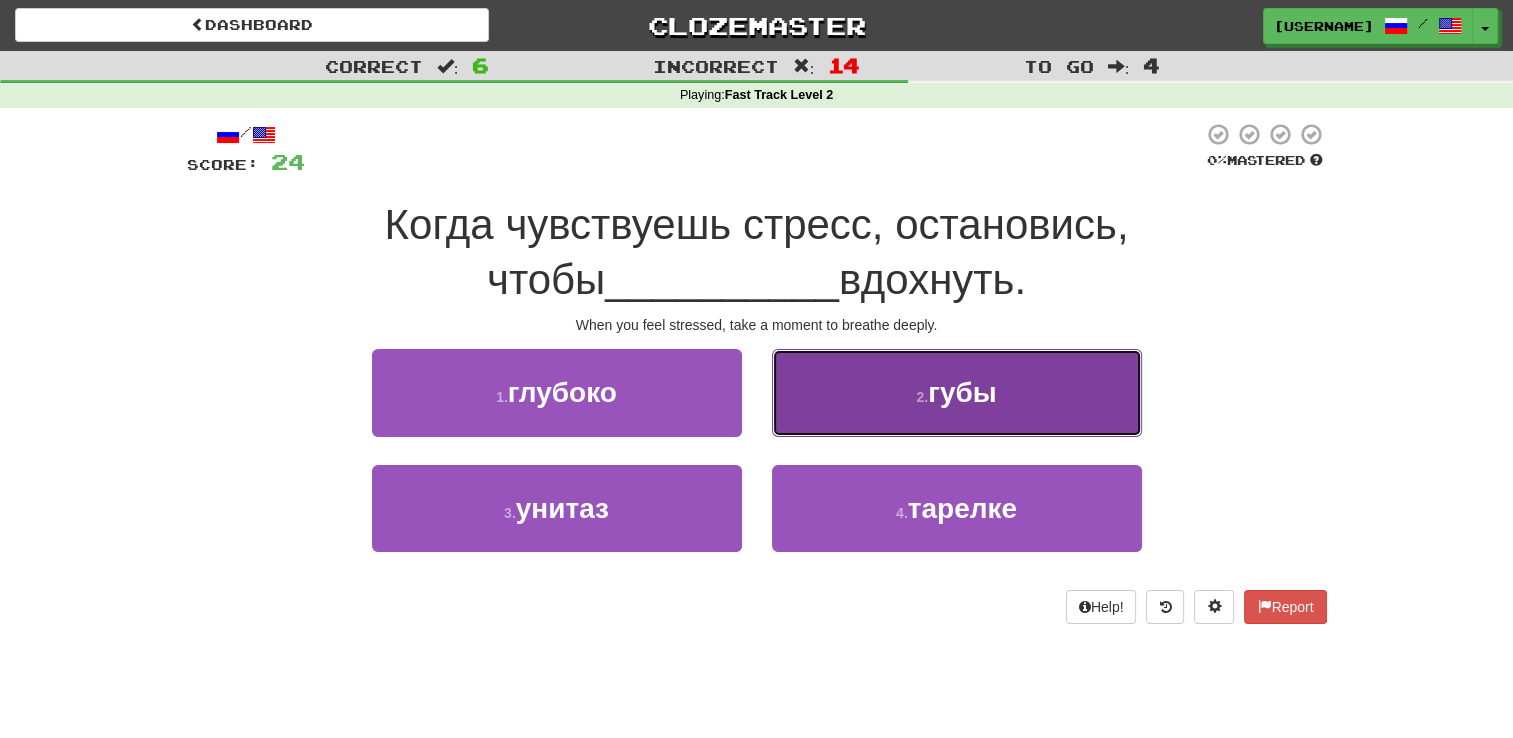 click on "2 .  губы" at bounding box center (957, 392) 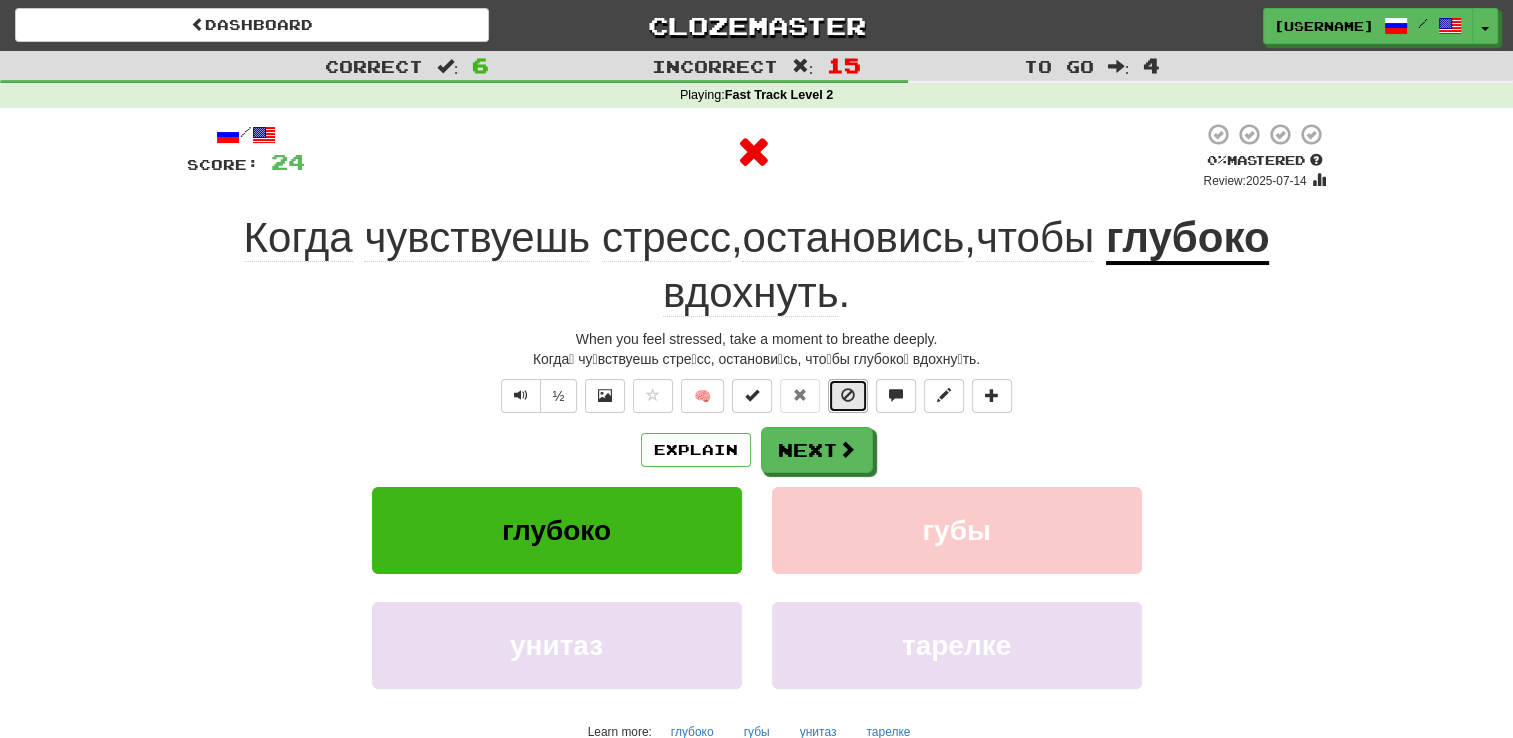 click at bounding box center (848, 396) 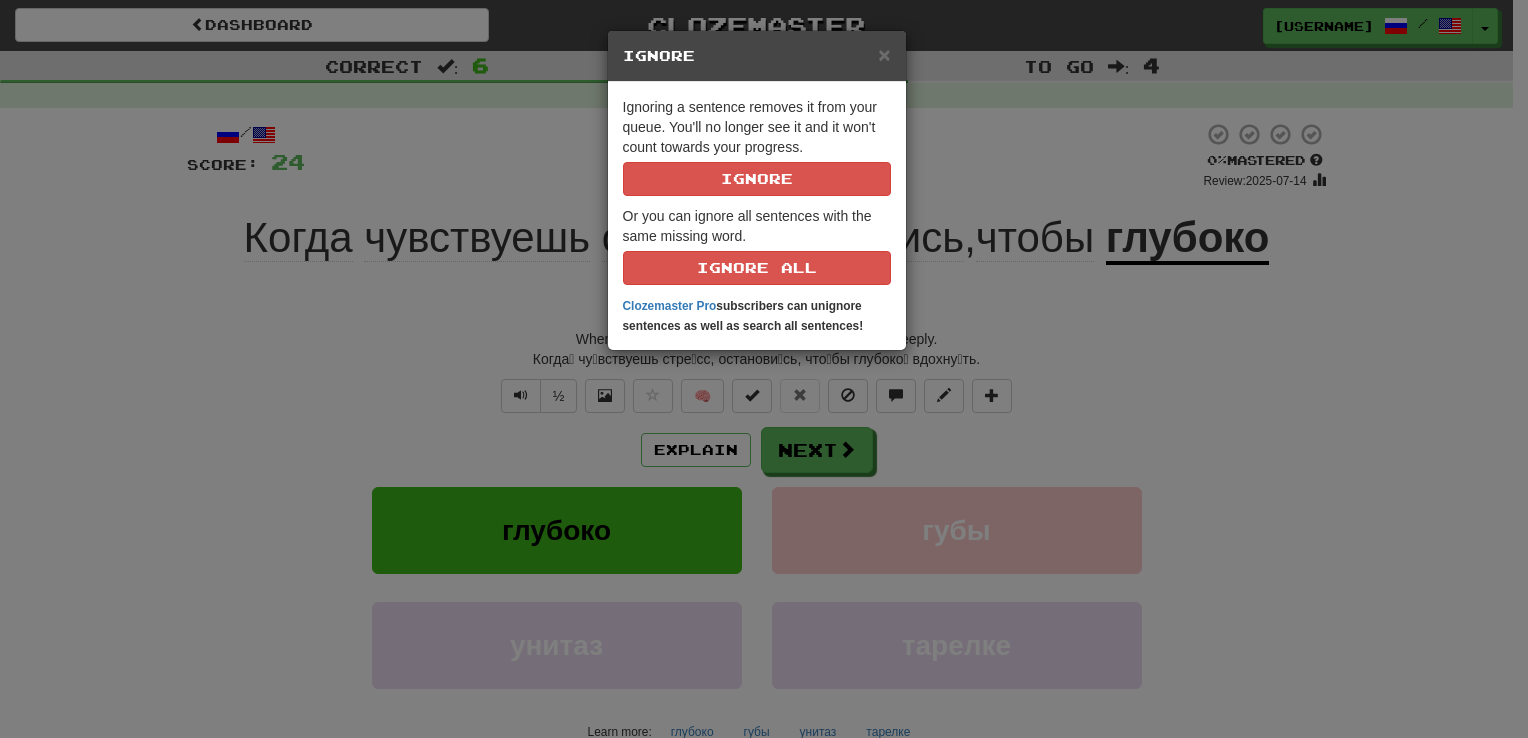 click on "× Ignore Ignoring a sentence removes it from your queue. You'll no longer see it and it won't count towards your progress. Ignore Or you can ignore all sentences with the same missing word. Ignore All Clozemaster Pro  subscribers can unignore sentences as well as search all sentences!" at bounding box center [764, 369] 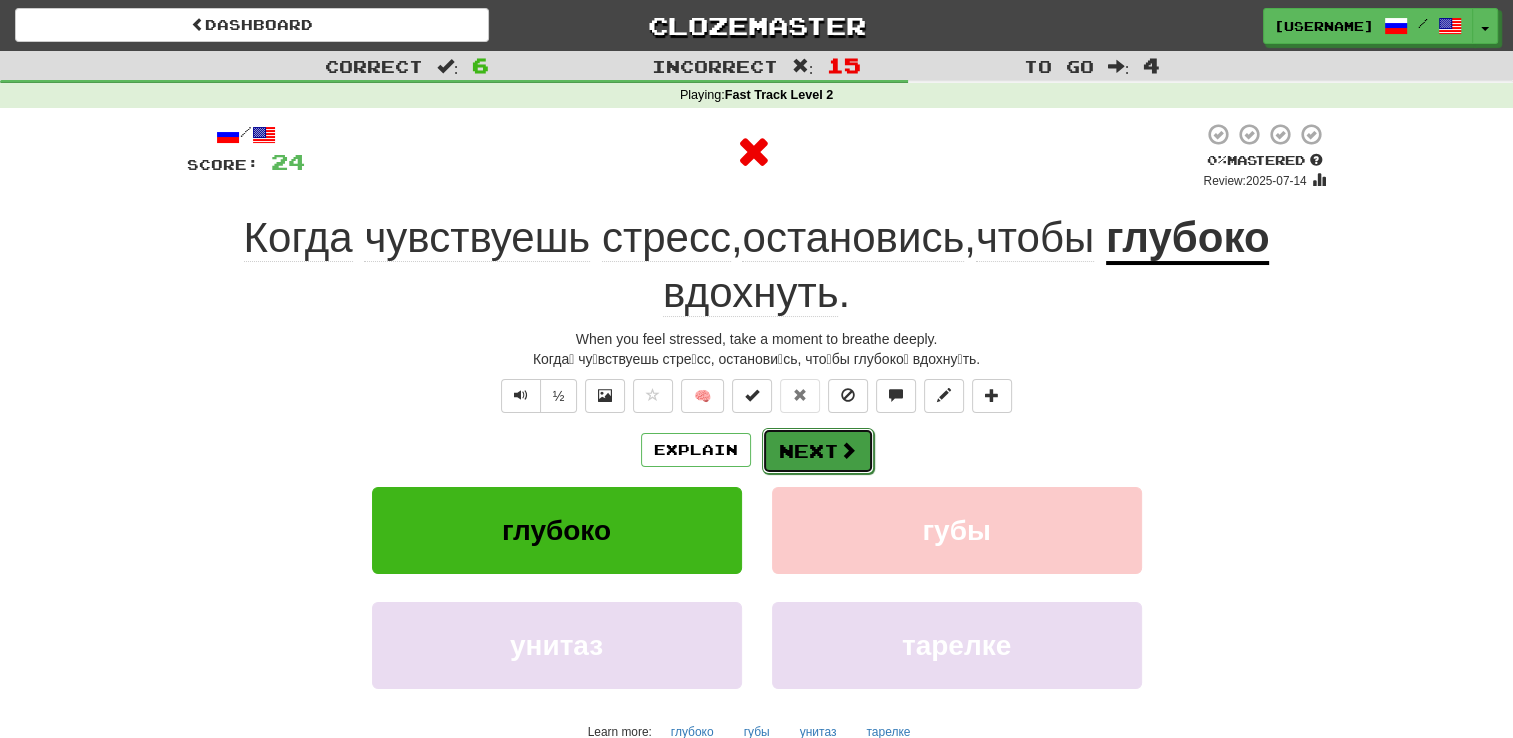 click on "Next" at bounding box center (818, 451) 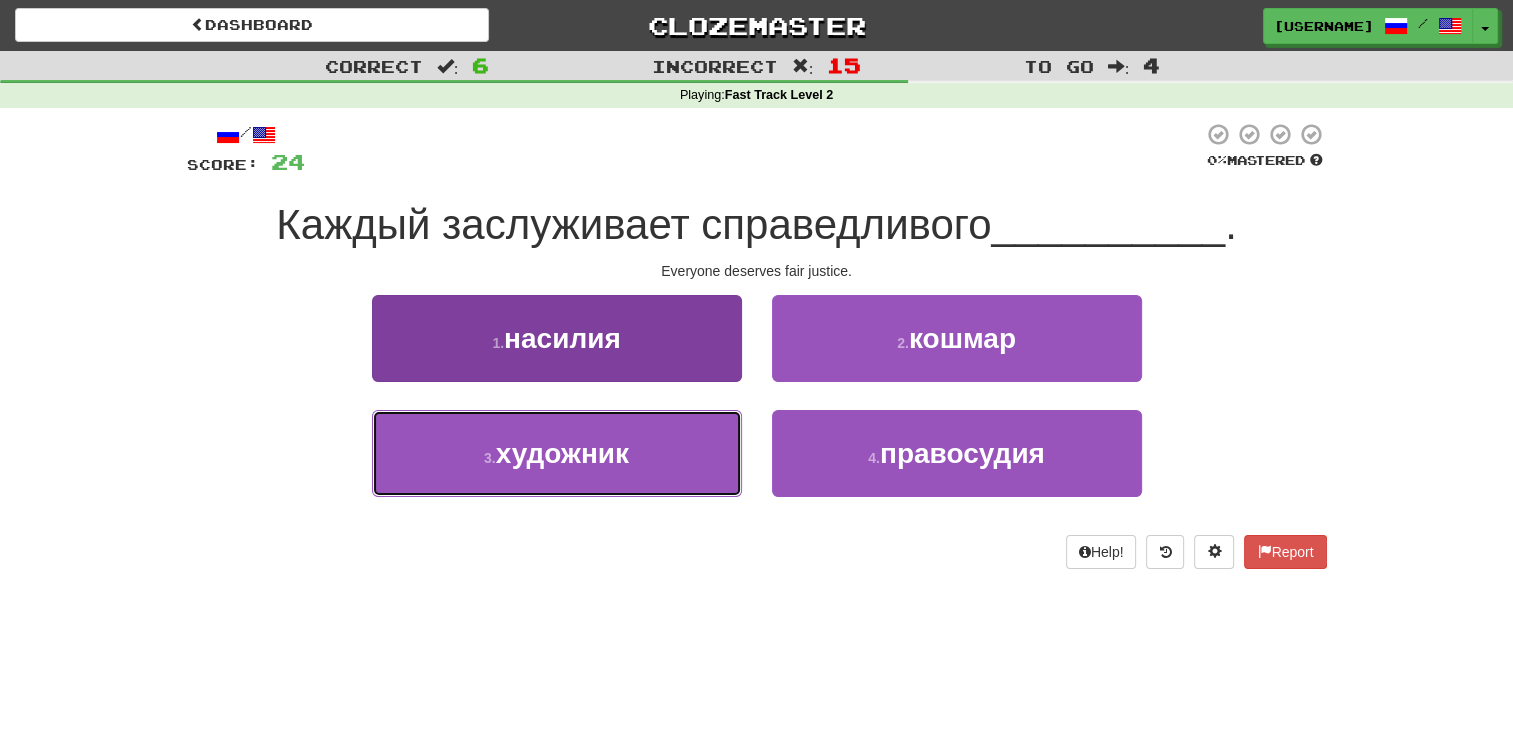 click on "3 .  художник" at bounding box center [557, 453] 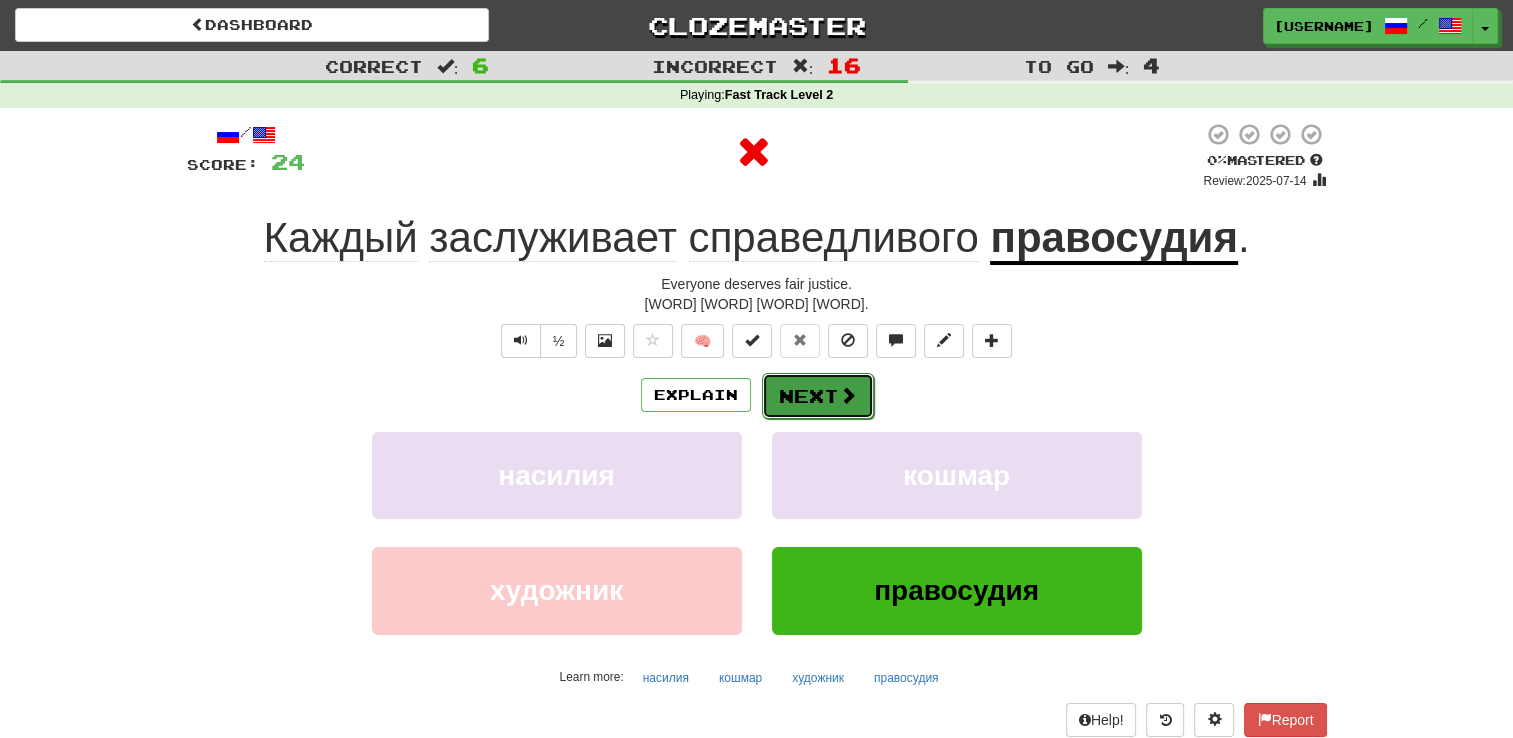 click on "Next" at bounding box center (818, 396) 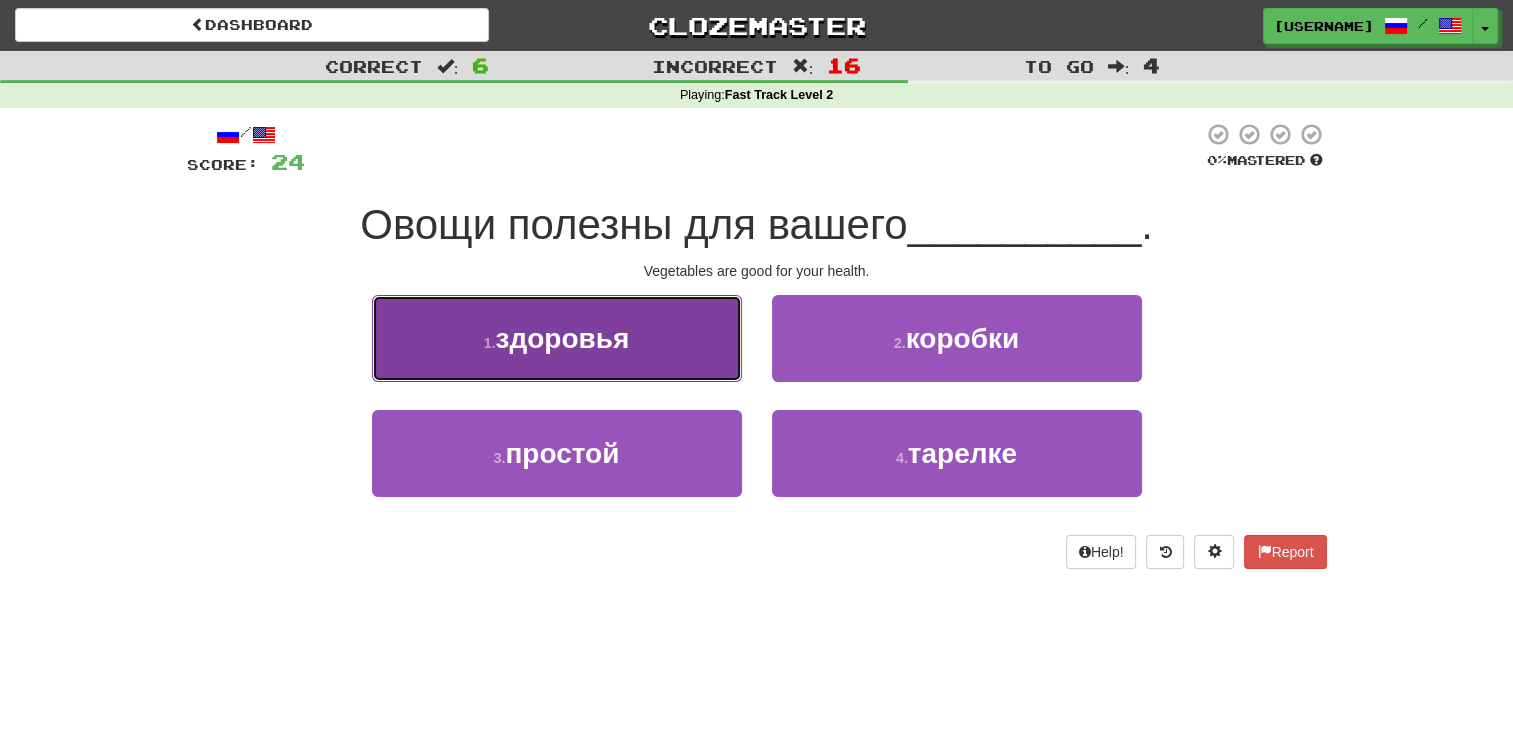 click on "1 .  здоровья" at bounding box center [557, 338] 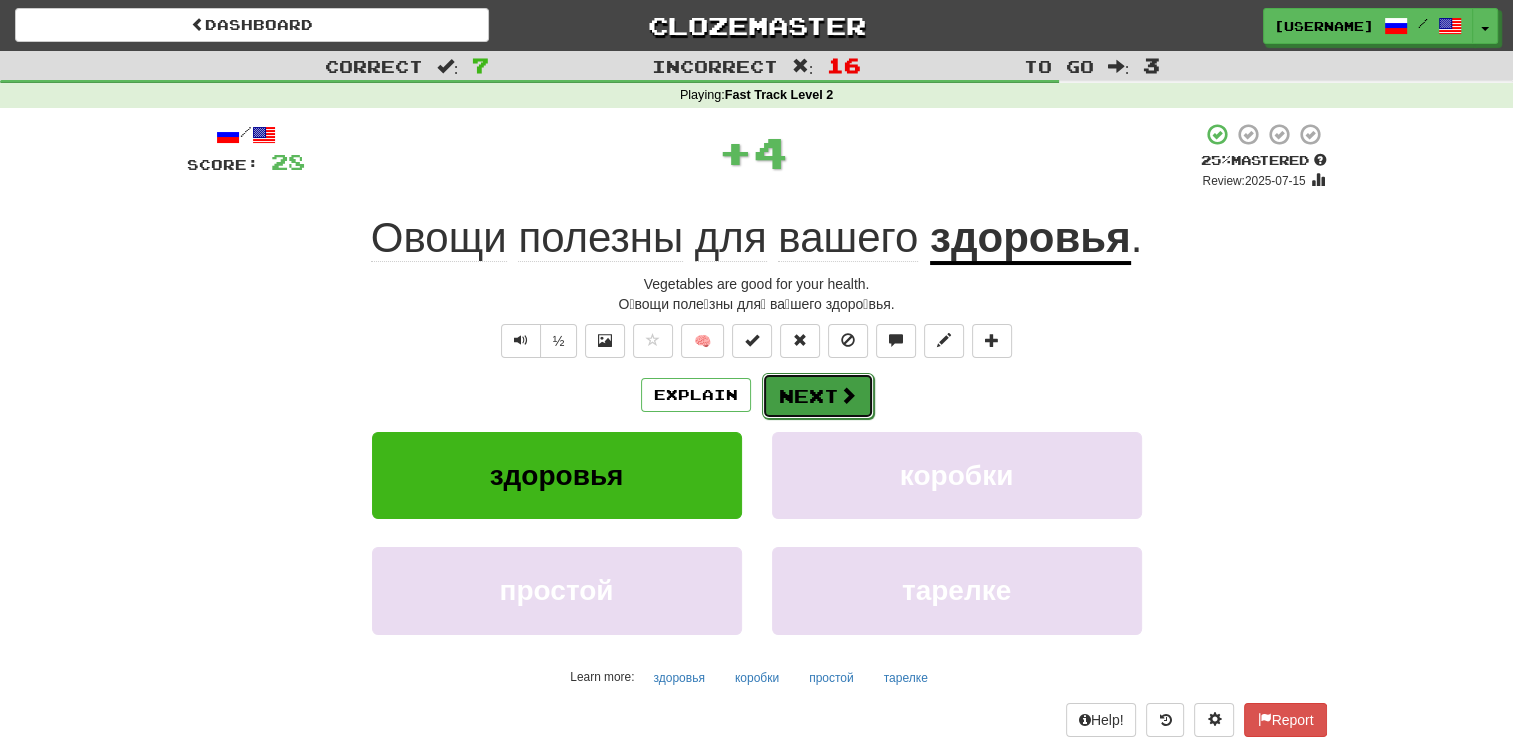 click on "Next" at bounding box center [818, 396] 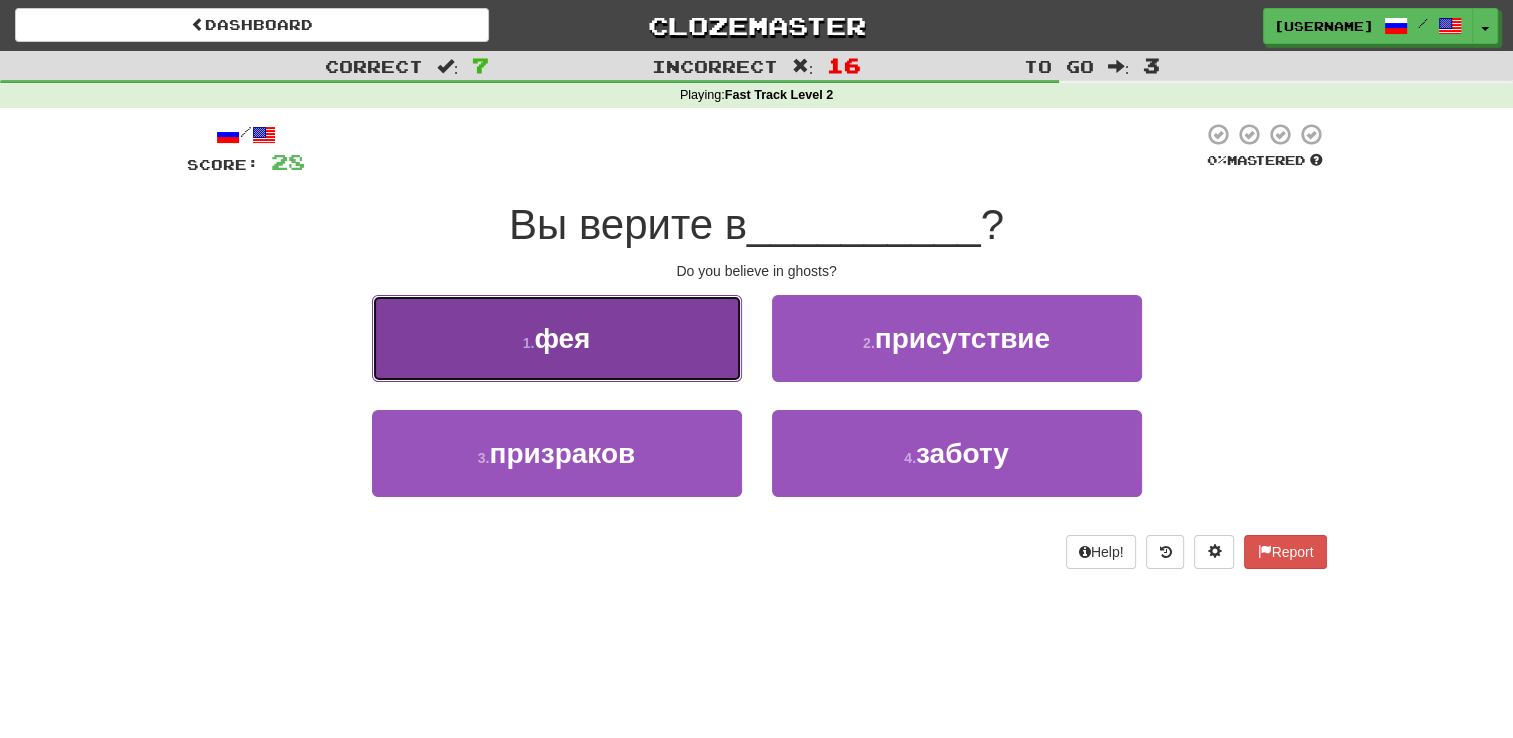 click on "1 .  фея" at bounding box center (557, 338) 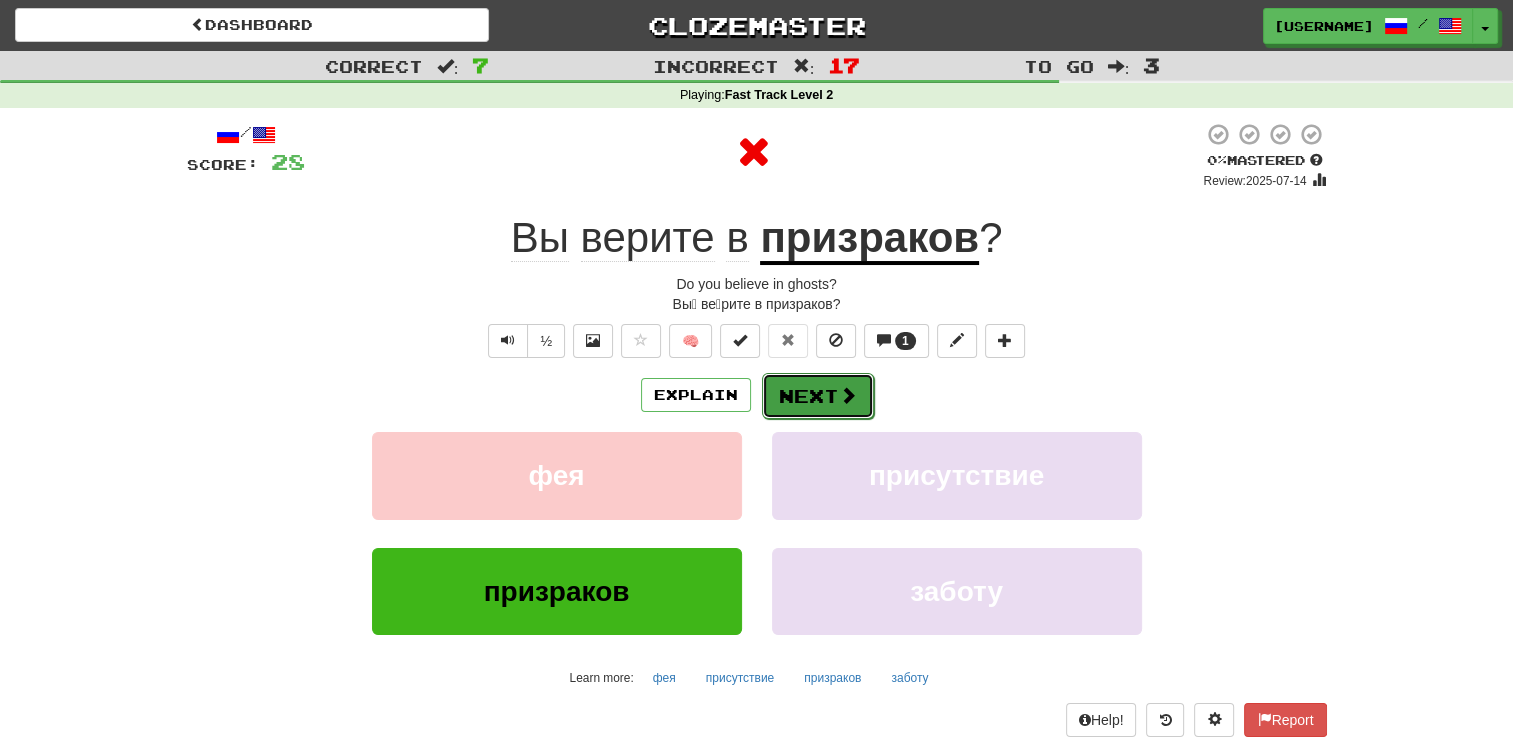 click on "Next" at bounding box center (818, 396) 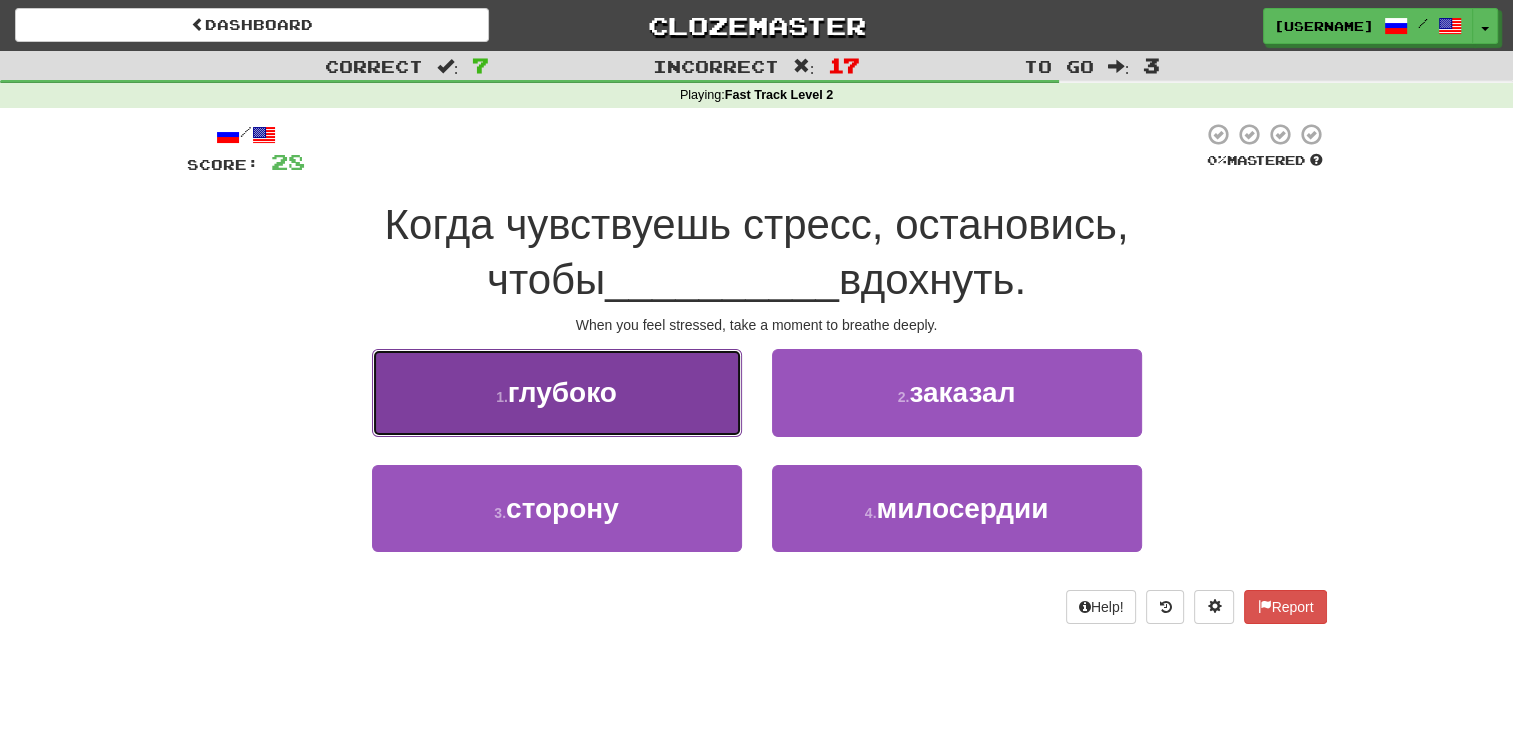 click on "1 .  глубоко" at bounding box center (557, 392) 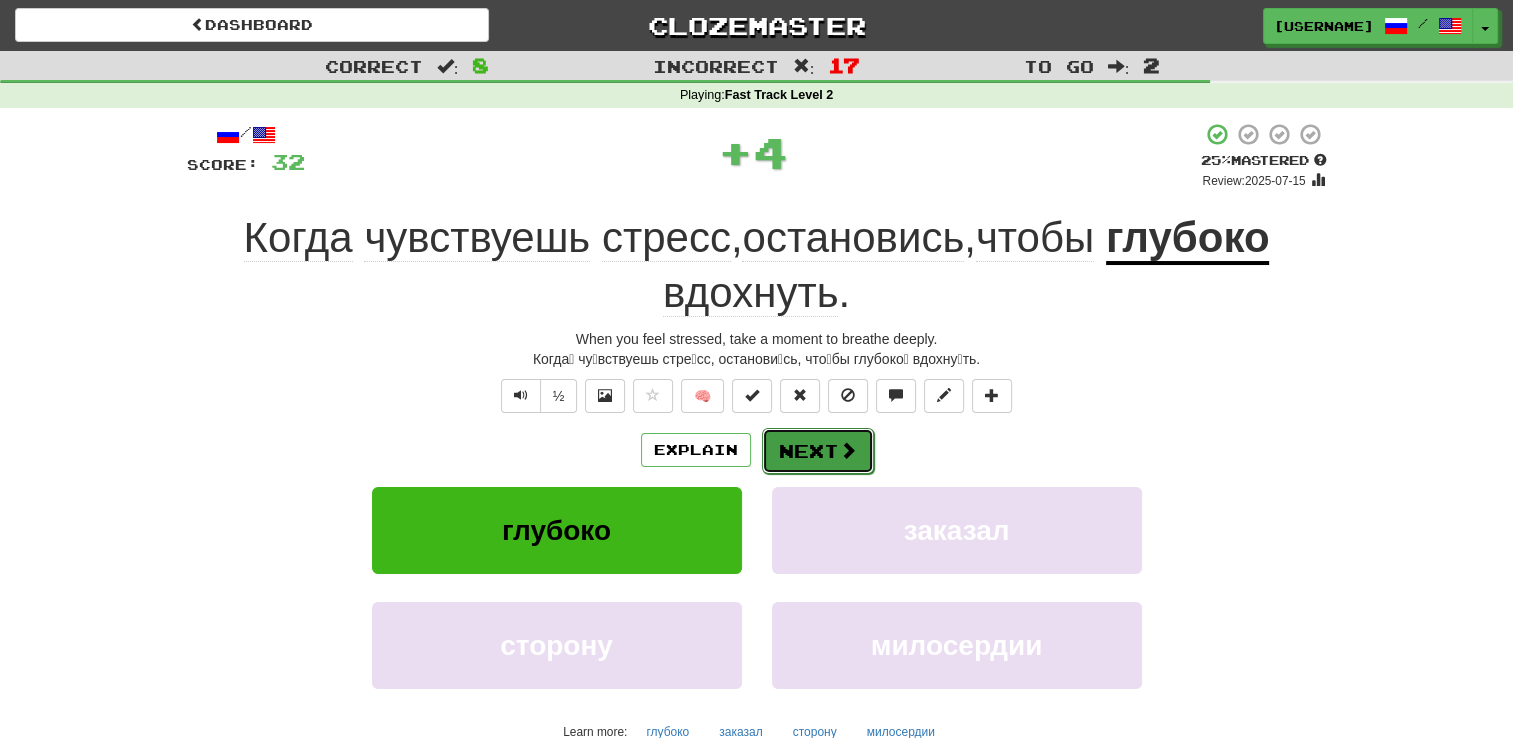 click on "Next" at bounding box center [818, 451] 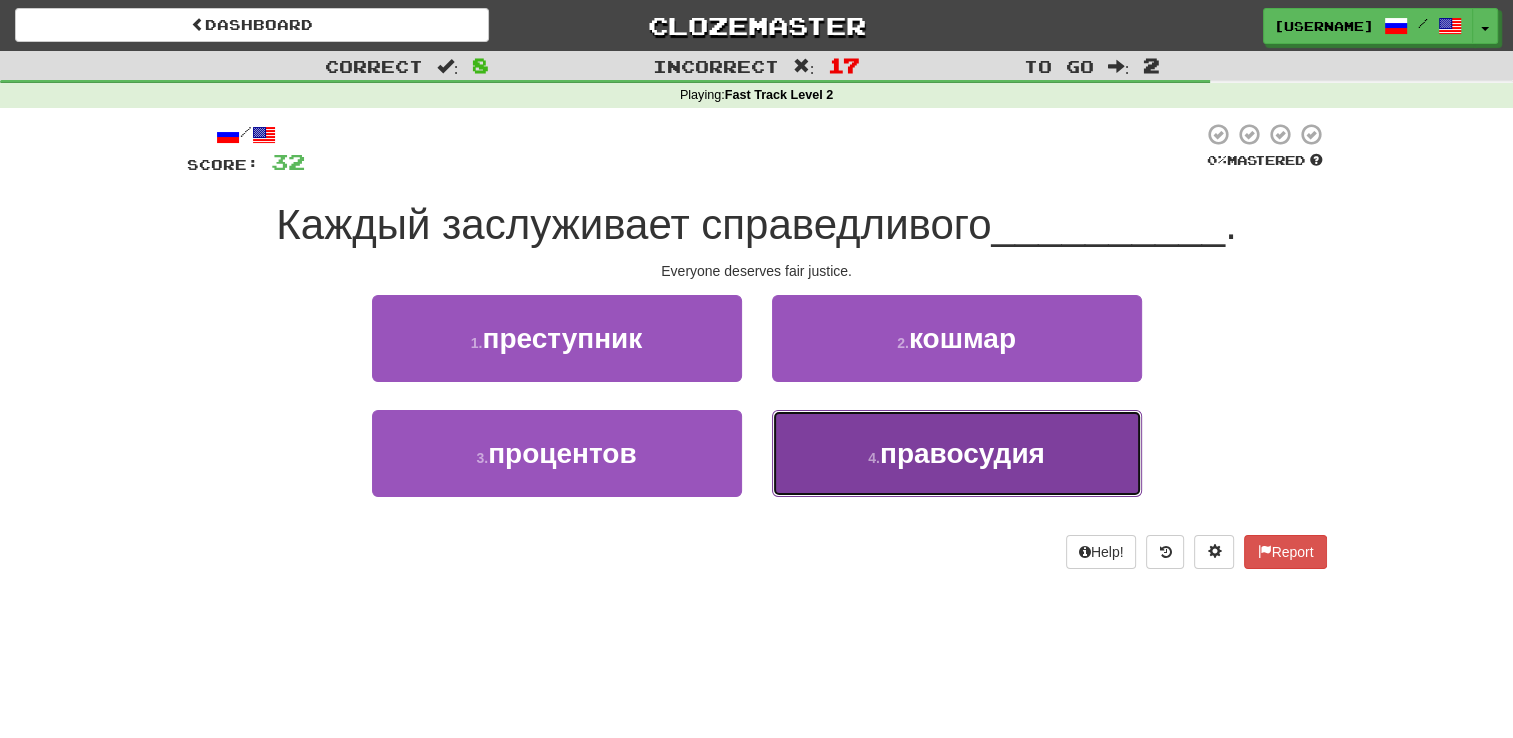 click on "4 ." at bounding box center [874, 458] 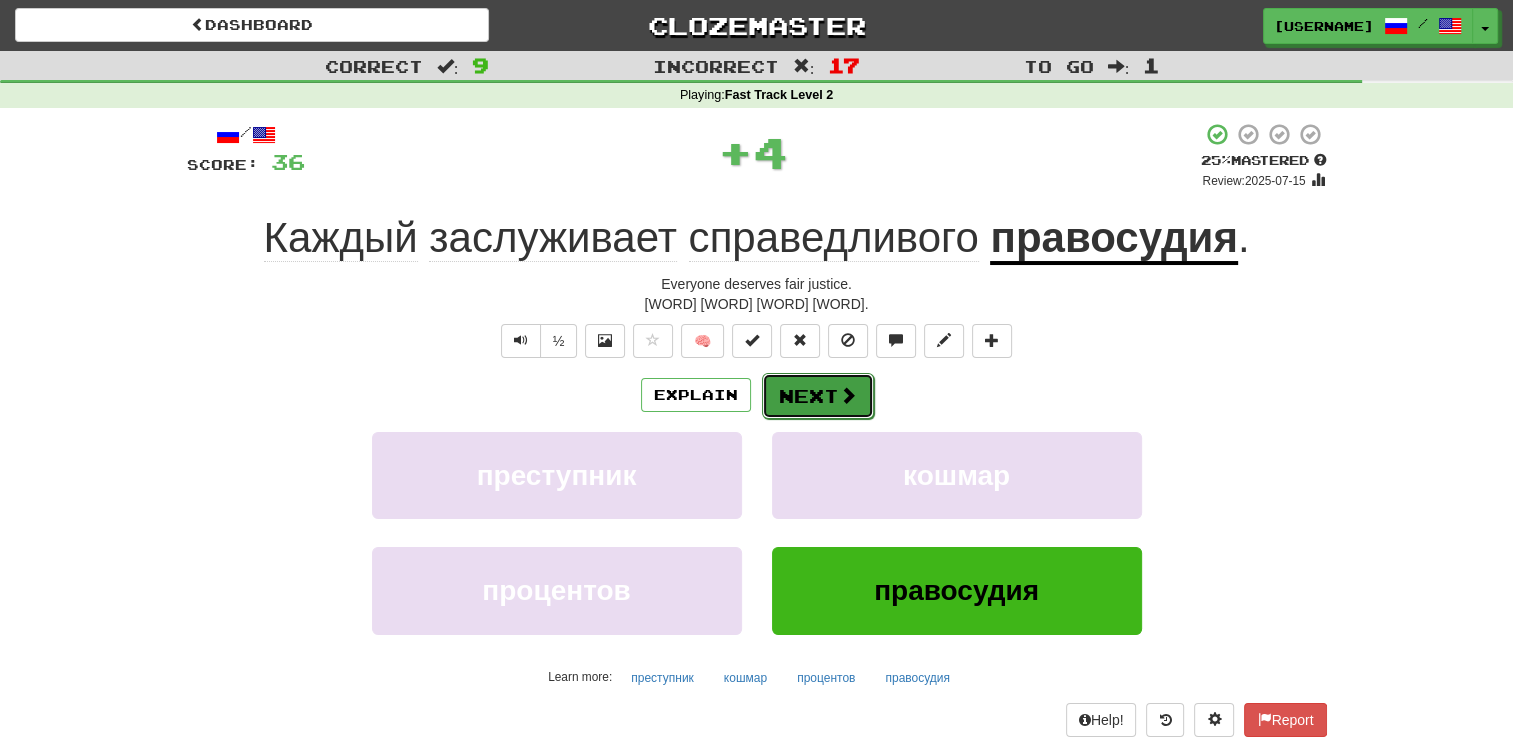click on "Next" at bounding box center (818, 396) 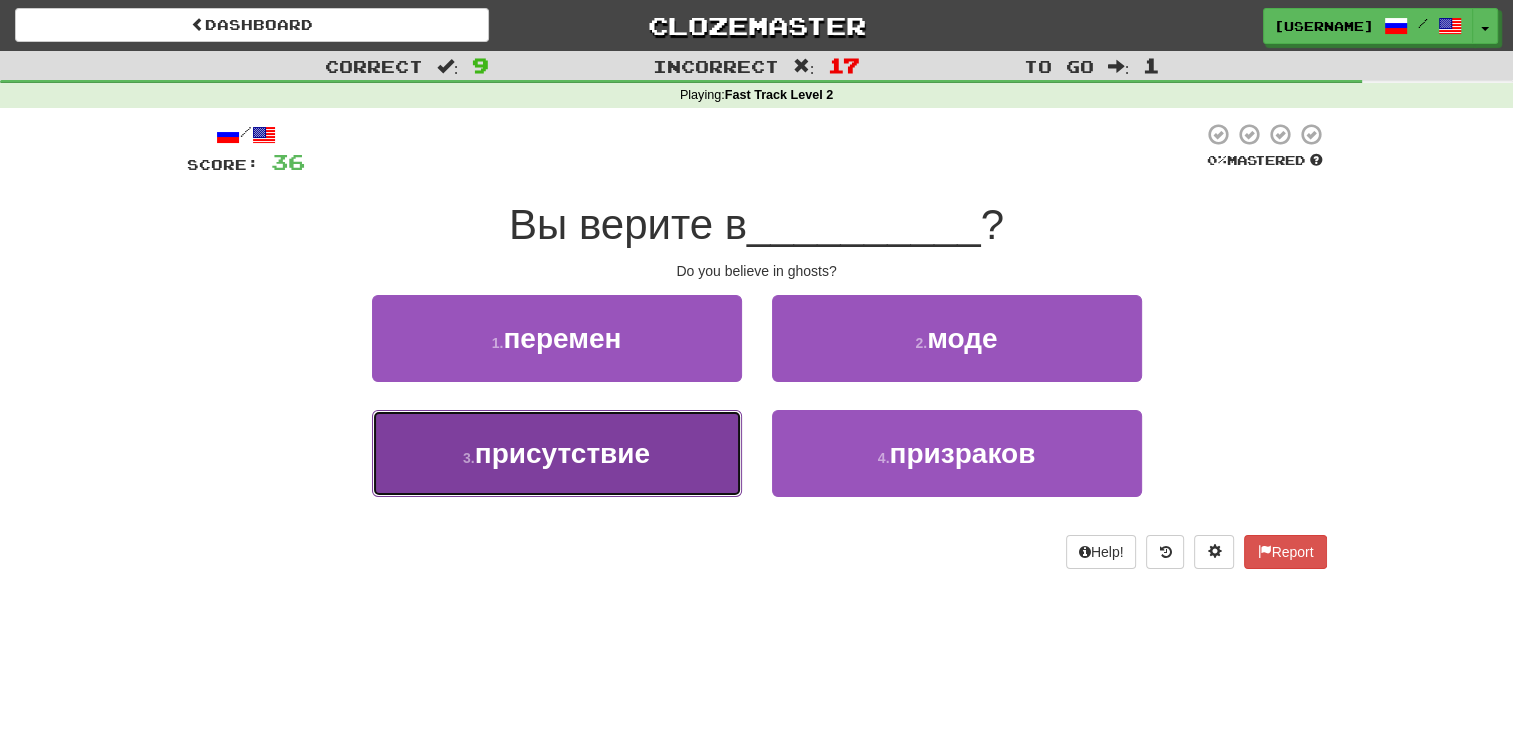 click on "3 .  присутствие" at bounding box center [557, 453] 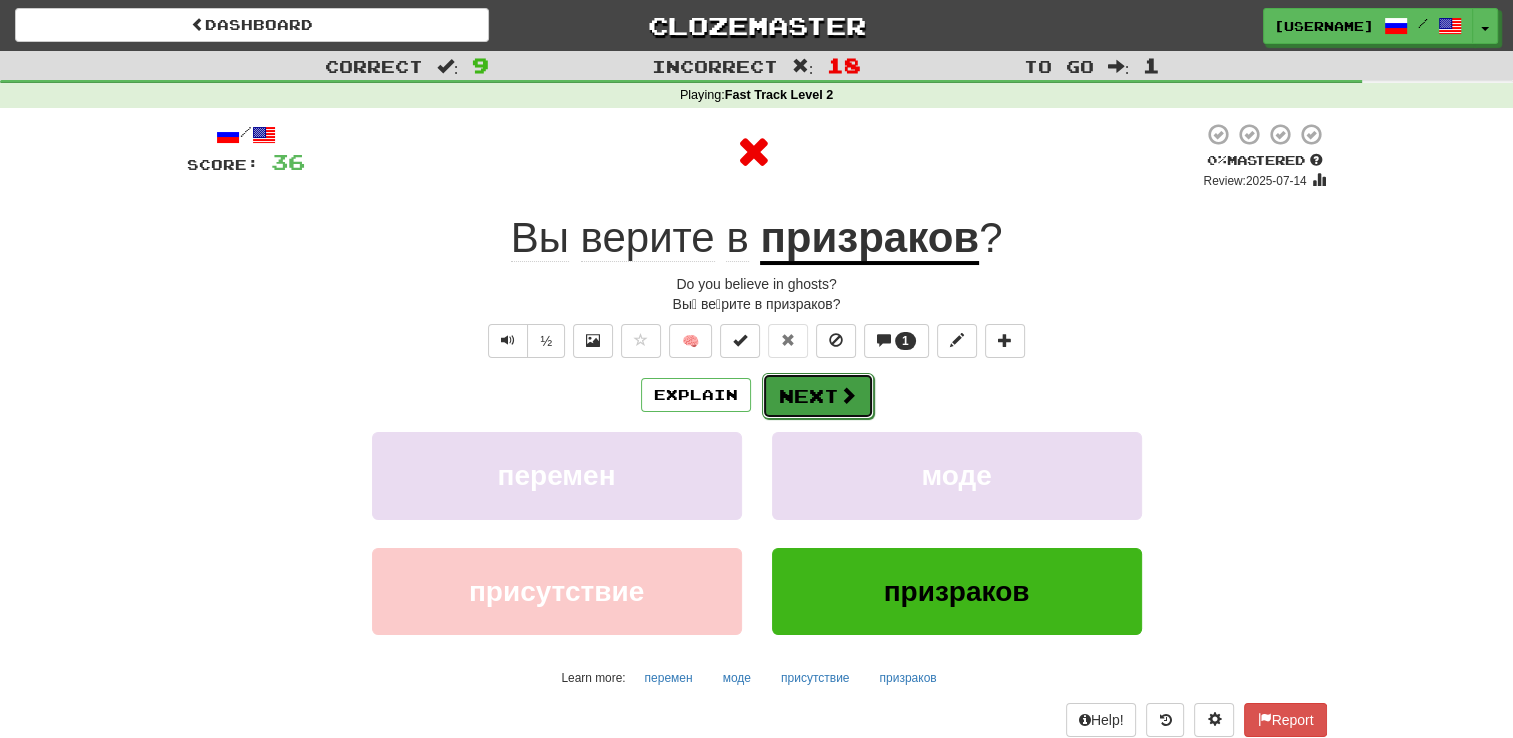 click on "Next" at bounding box center (818, 396) 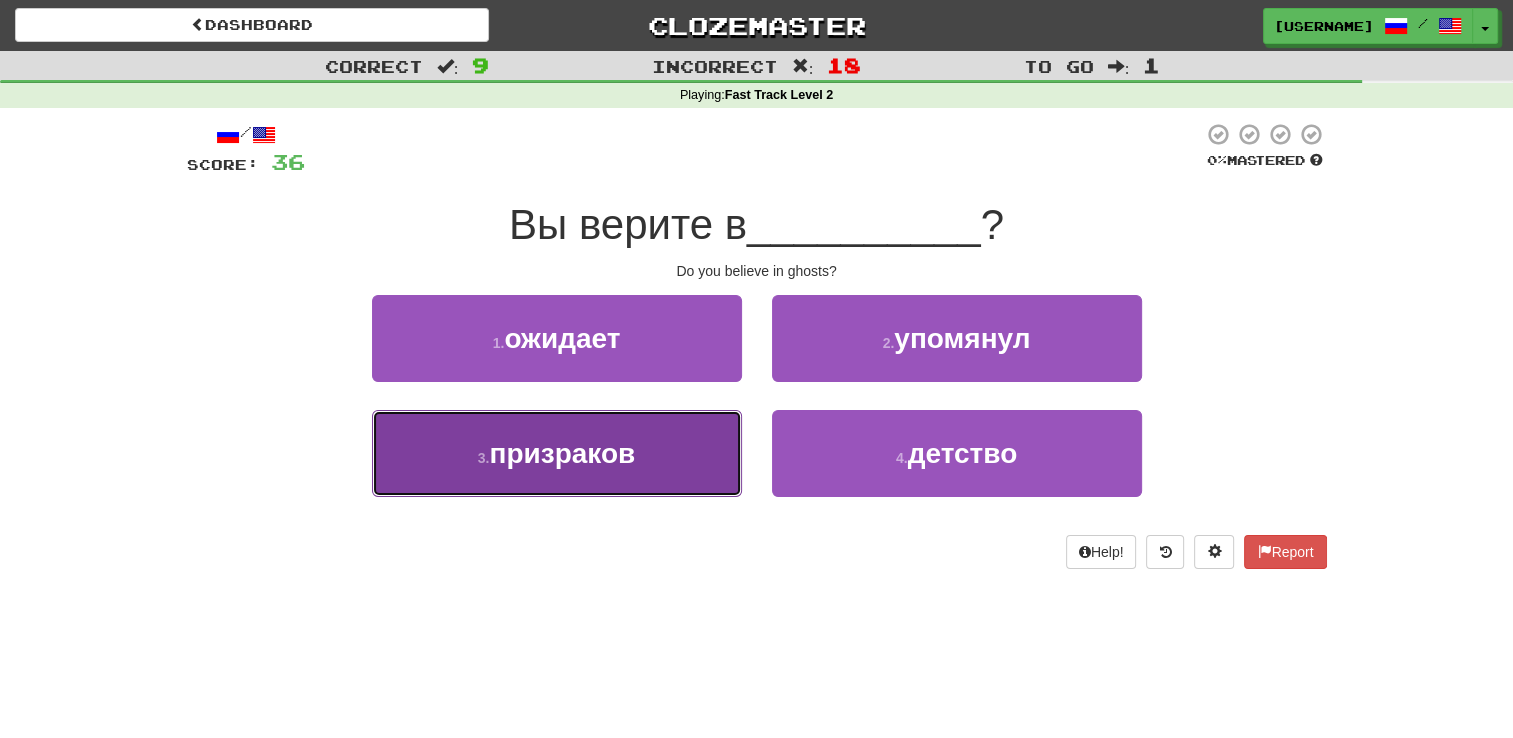 click on "3 .  призраков" at bounding box center (557, 453) 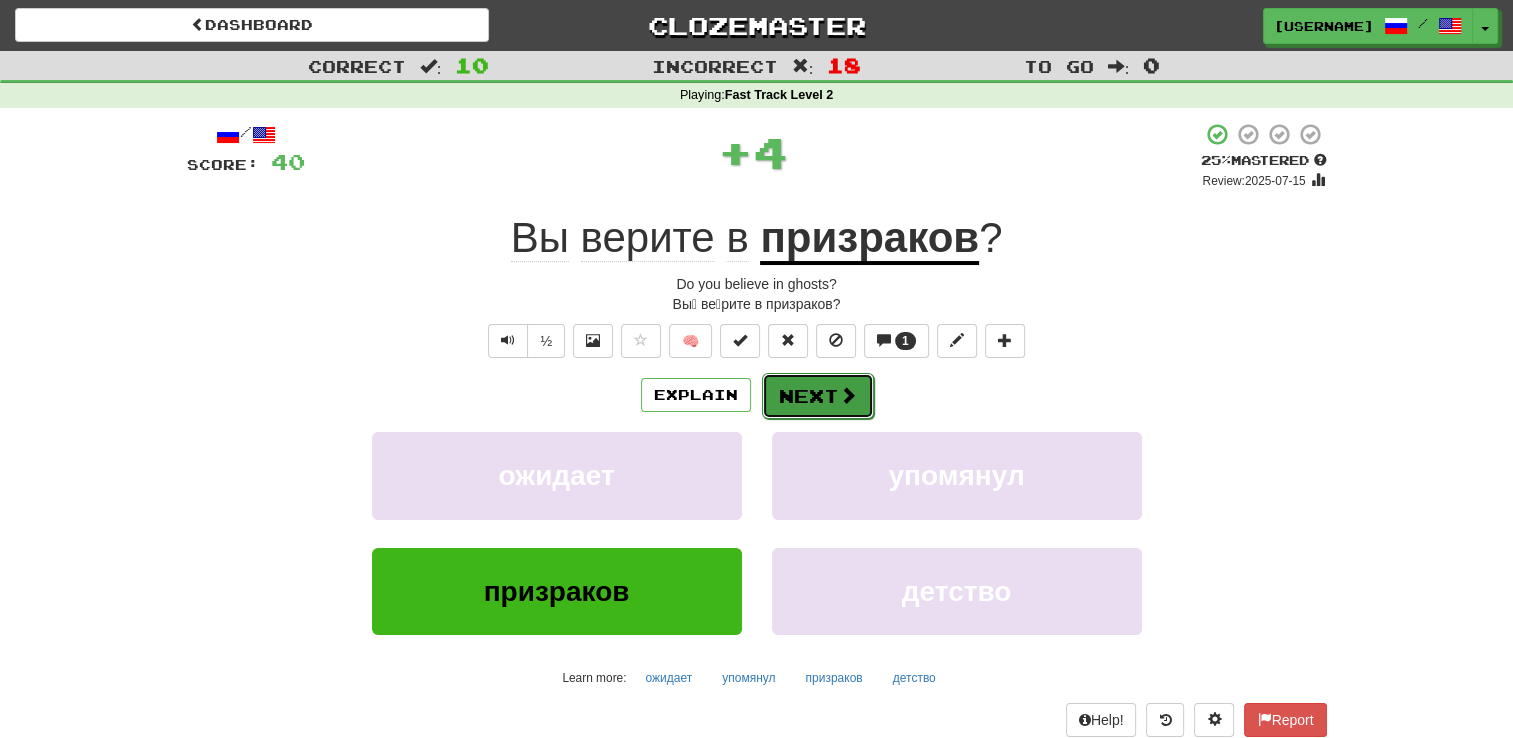 click on "Next" at bounding box center [818, 396] 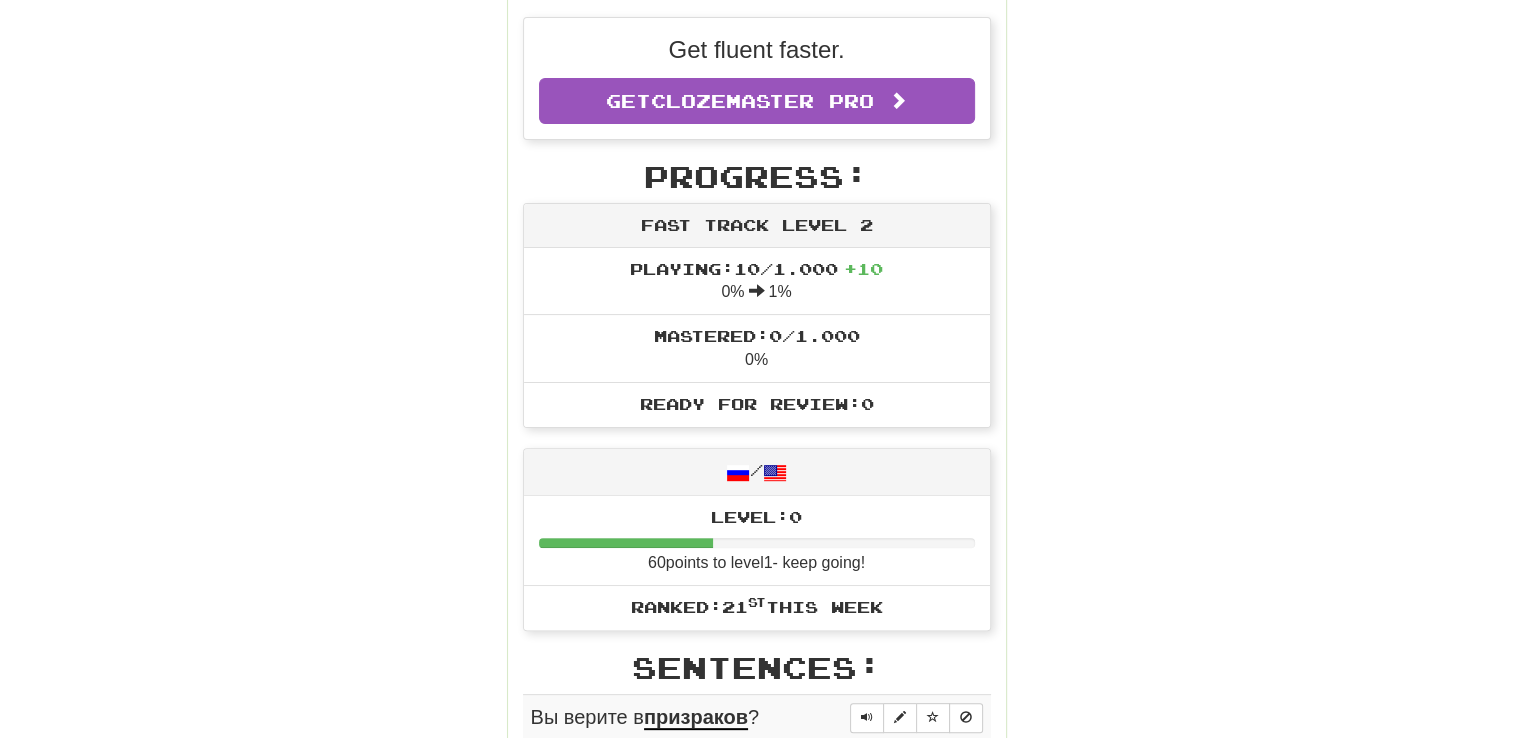 scroll, scrollTop: 0, scrollLeft: 0, axis: both 